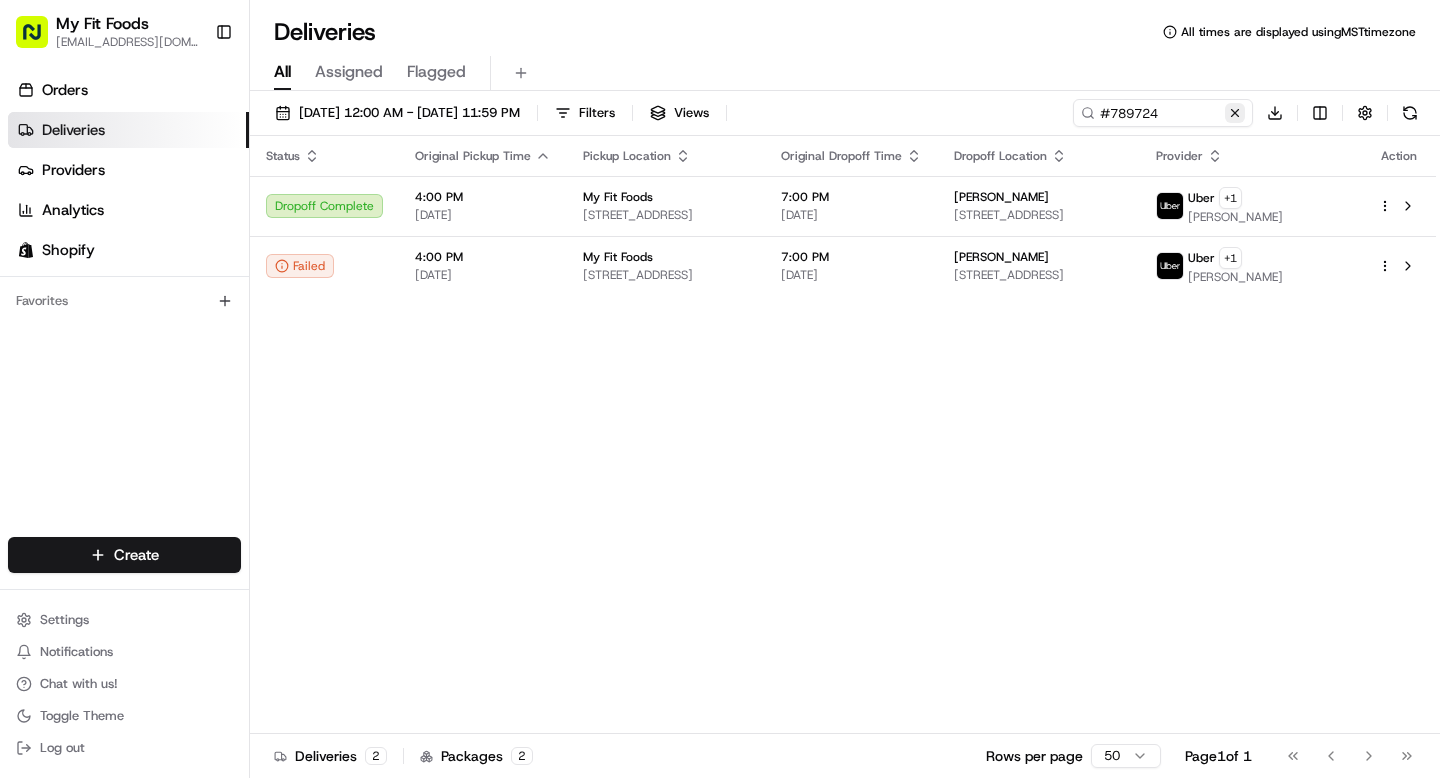 scroll, scrollTop: 0, scrollLeft: 0, axis: both 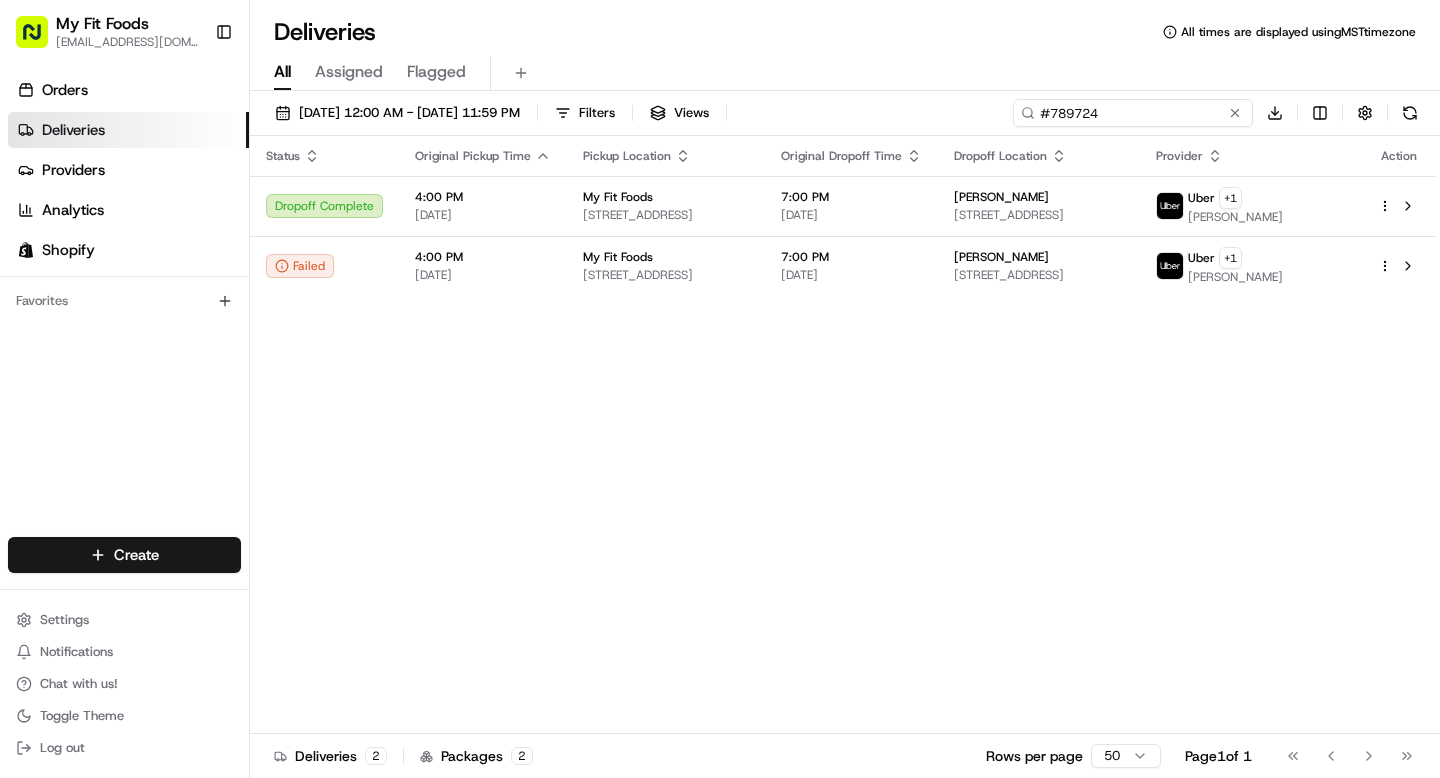 drag, startPoint x: 1182, startPoint y: 106, endPoint x: 995, endPoint y: 105, distance: 187.00267 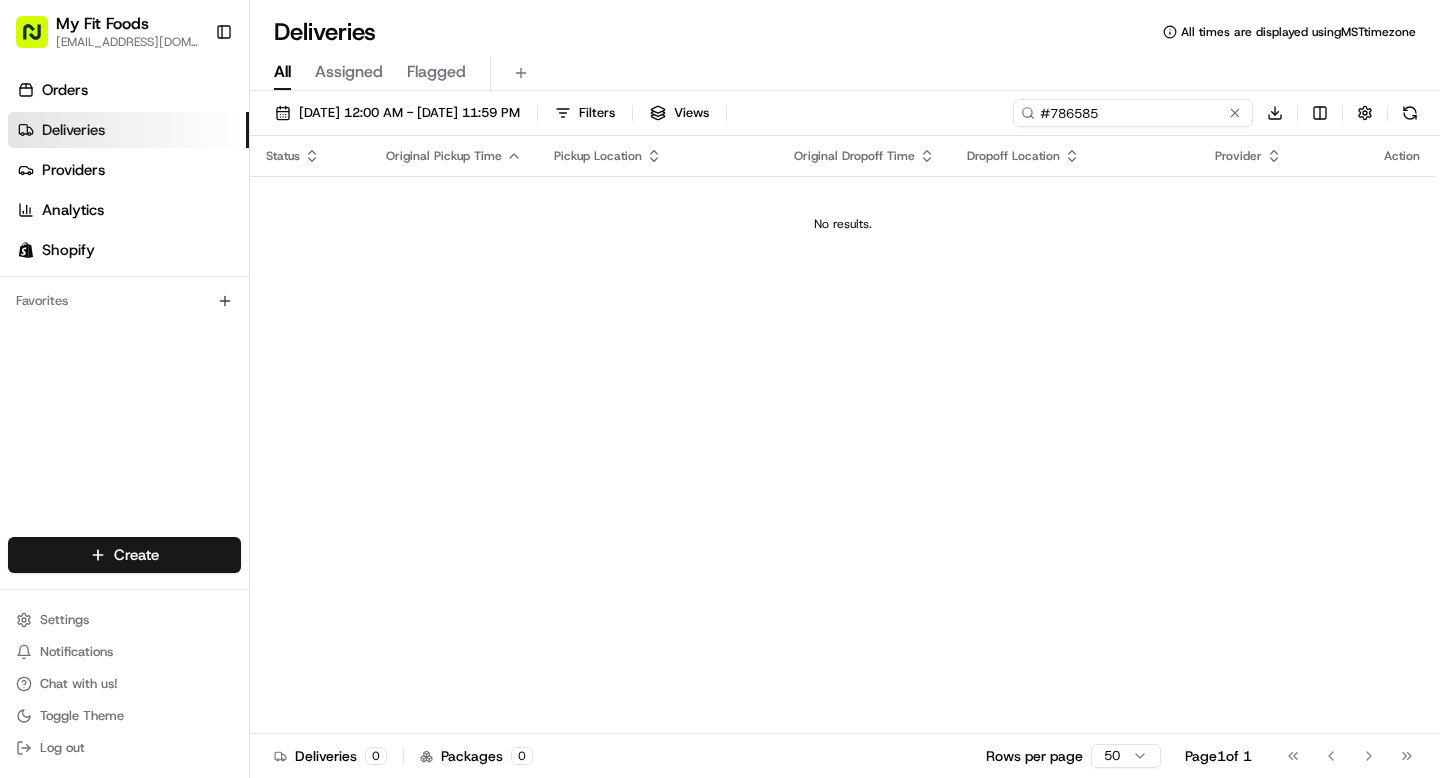 type on "#786585" 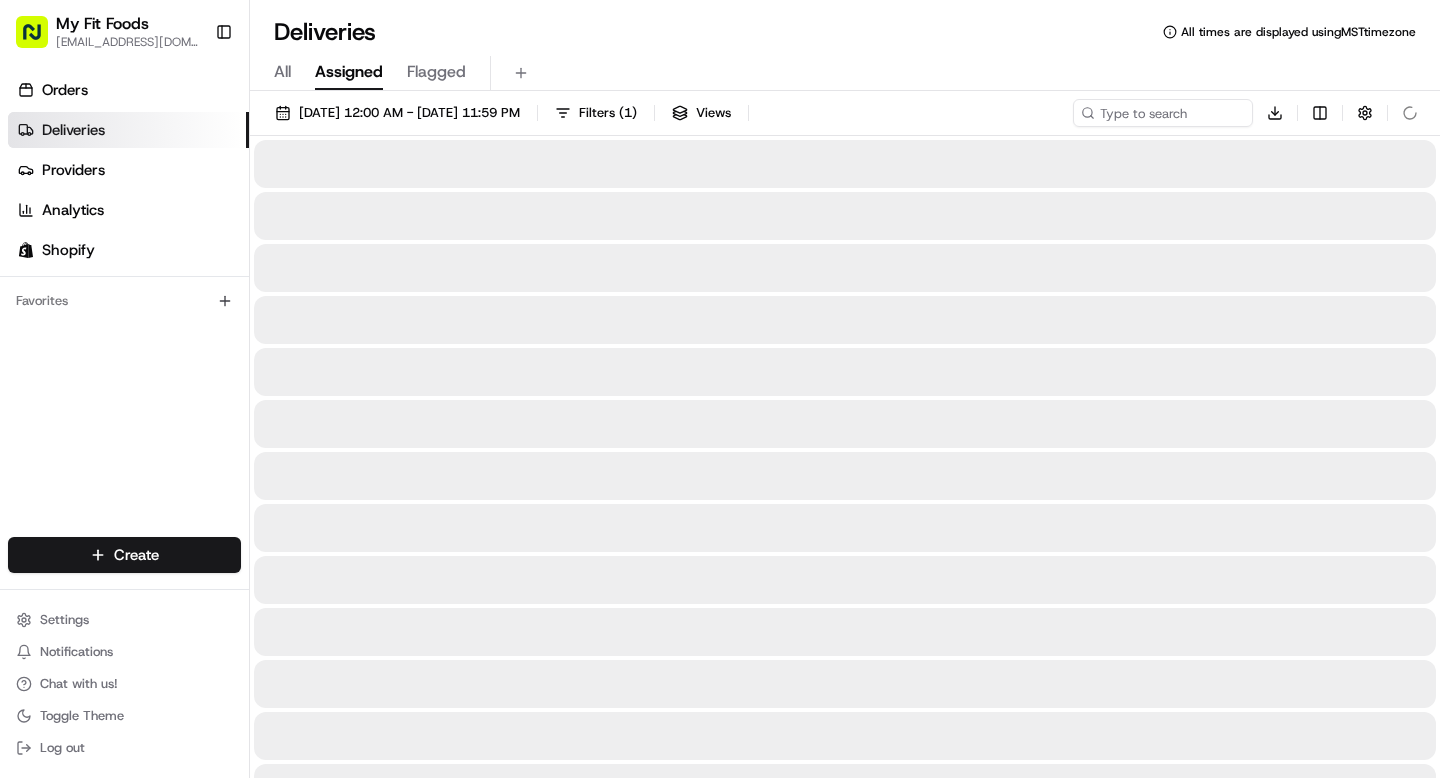 click on "Assigned" at bounding box center [349, 72] 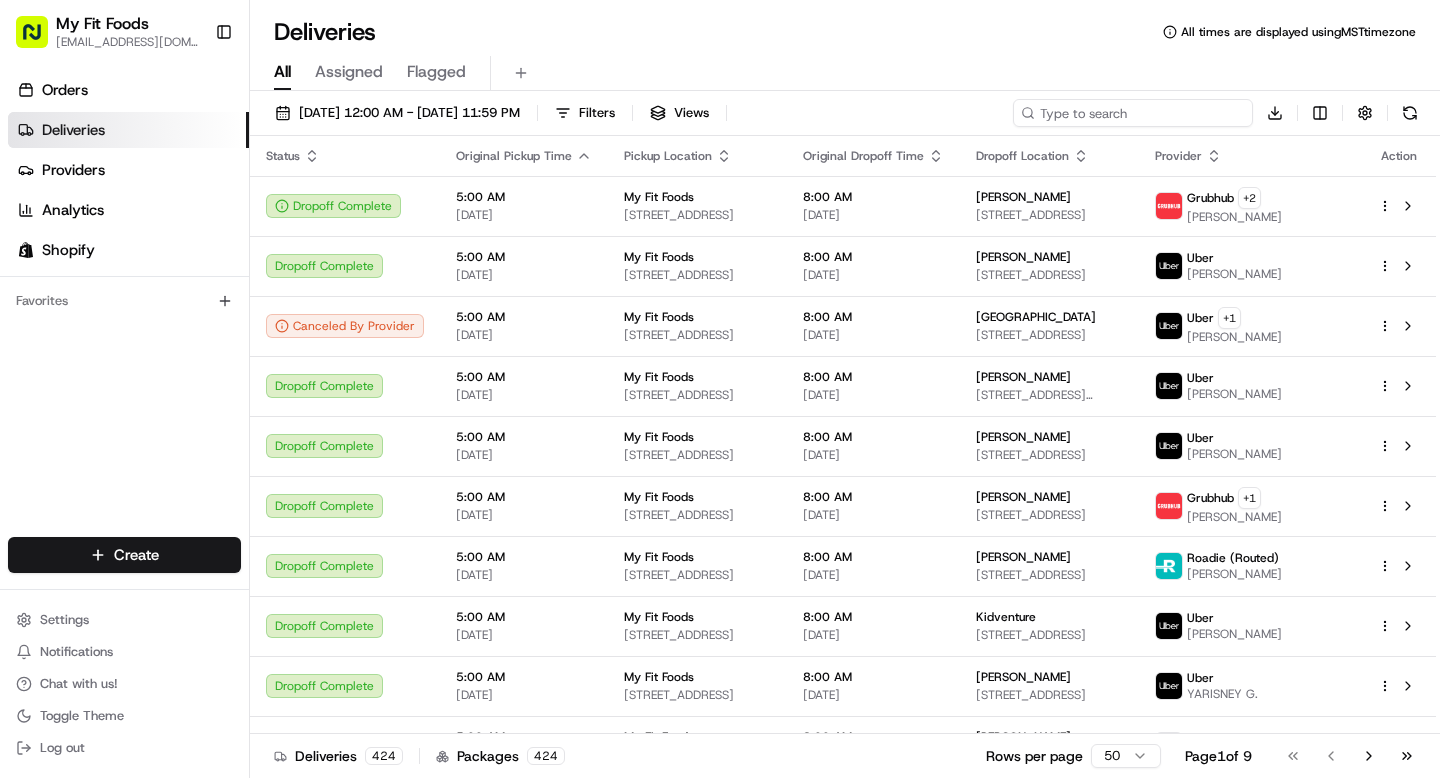 click at bounding box center (1133, 113) 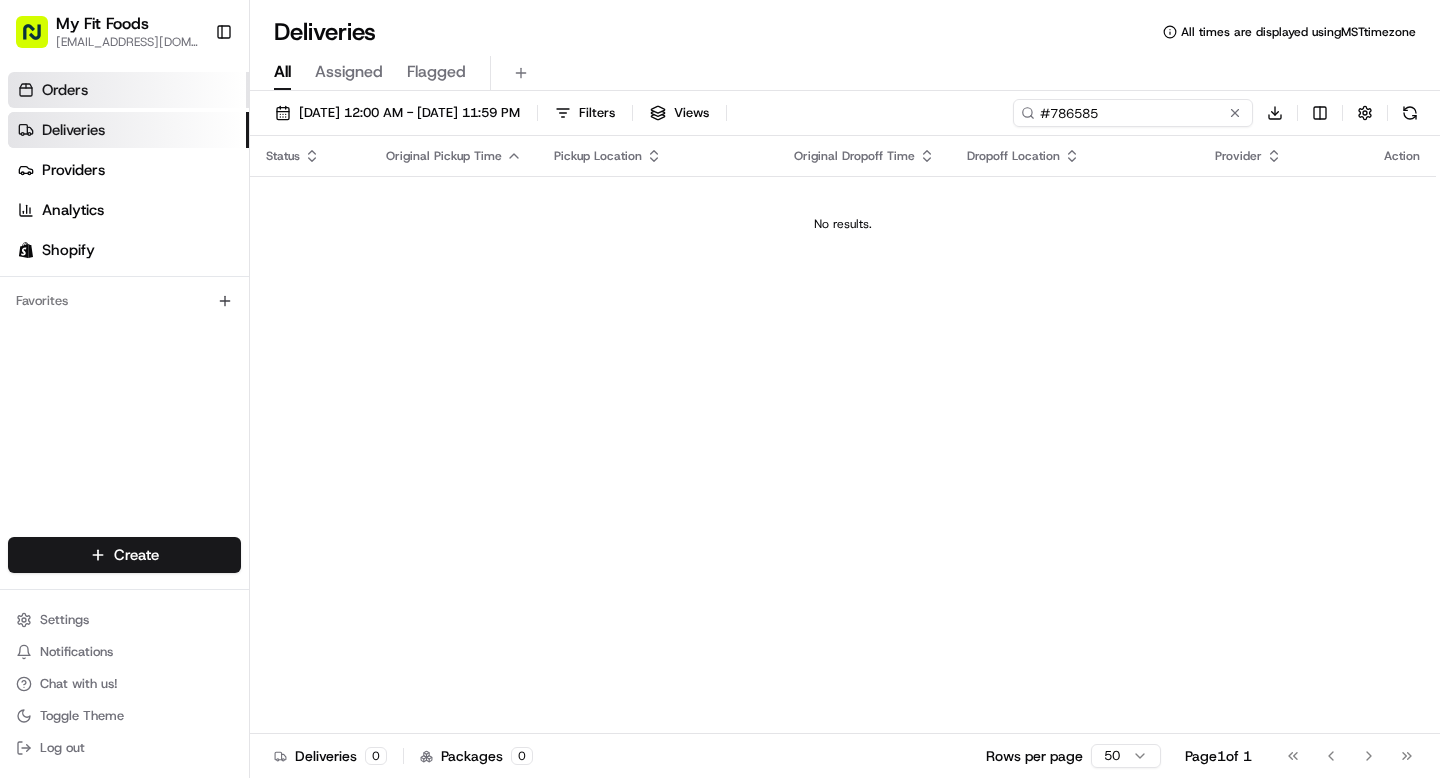 type on "#786585" 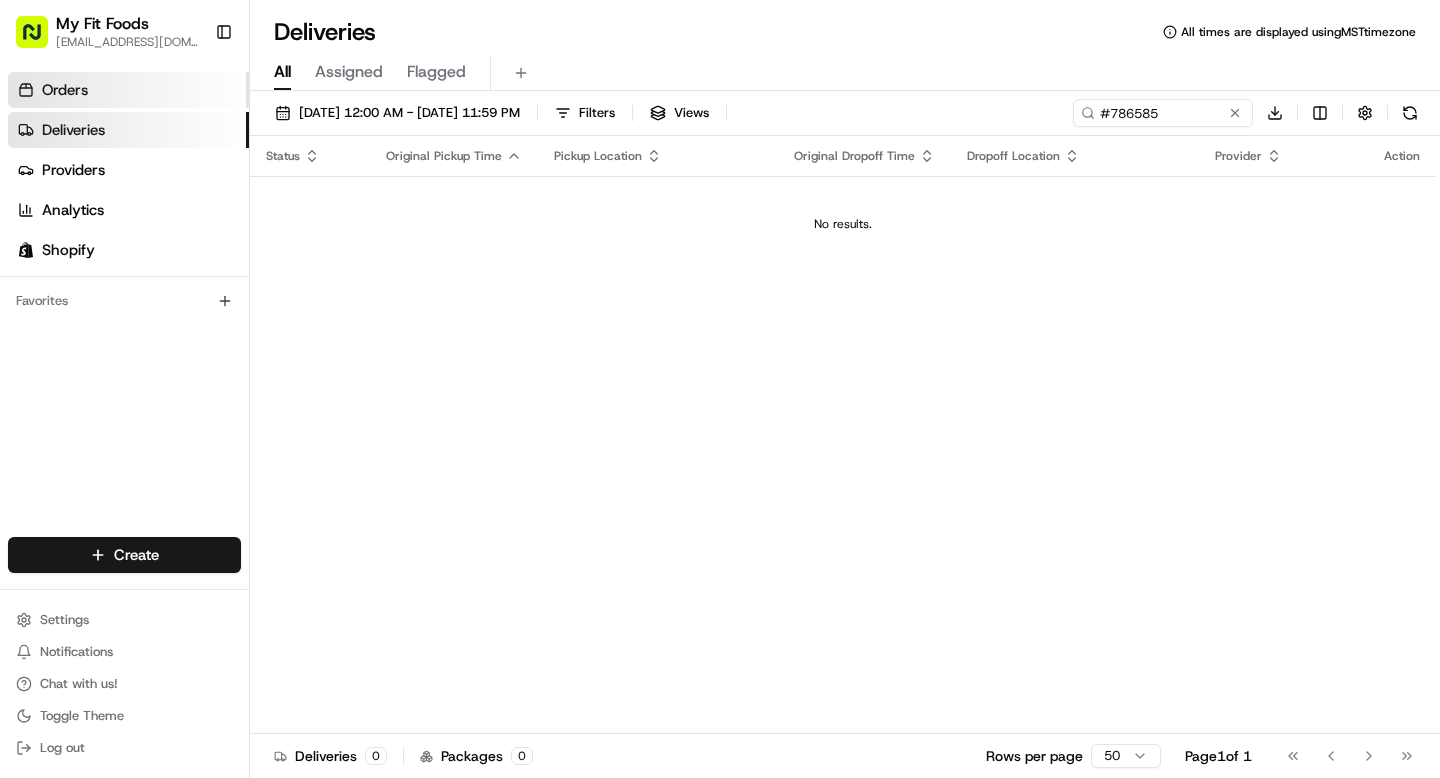 click on "Orders" at bounding box center [128, 90] 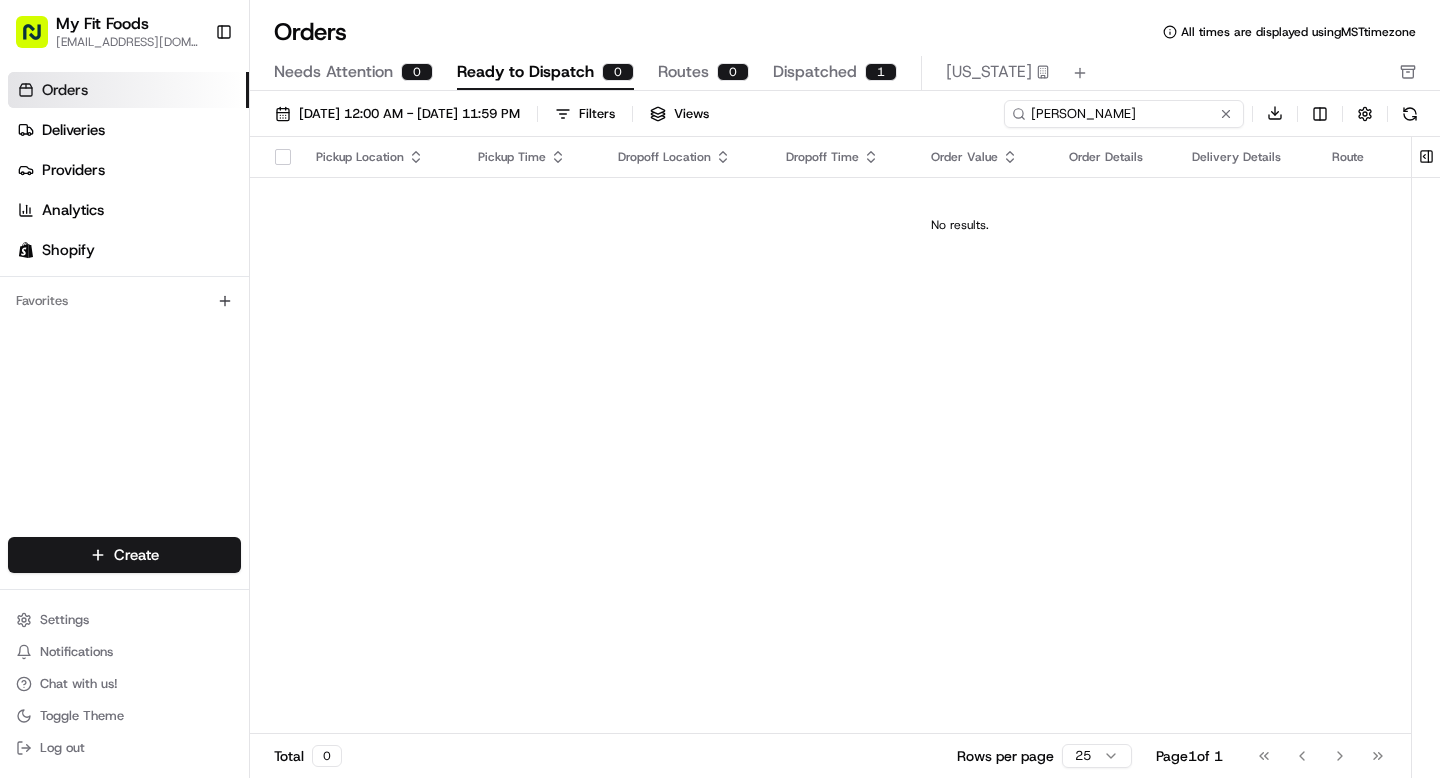 drag, startPoint x: 1196, startPoint y: 115, endPoint x: 998, endPoint y: 113, distance: 198.0101 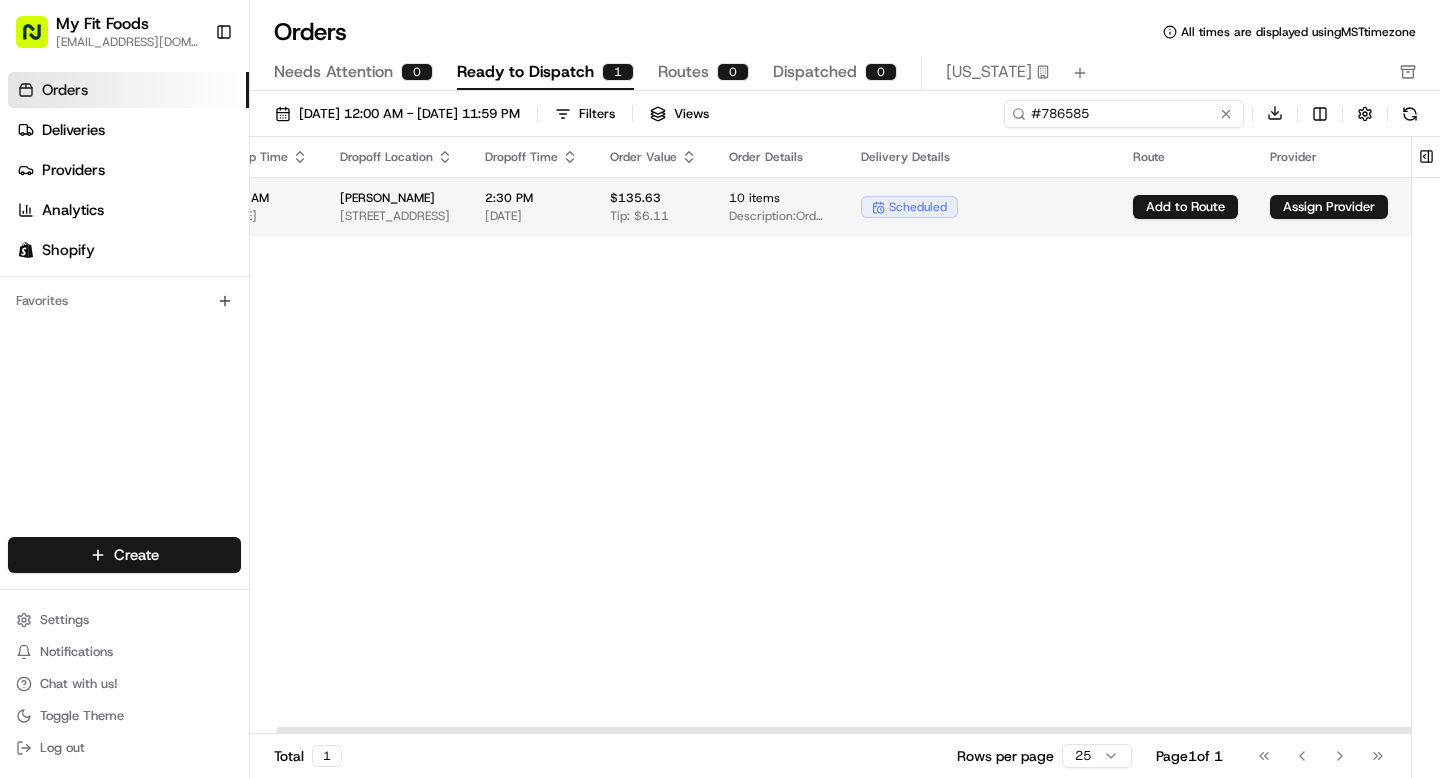 scroll, scrollTop: 0, scrollLeft: 0, axis: both 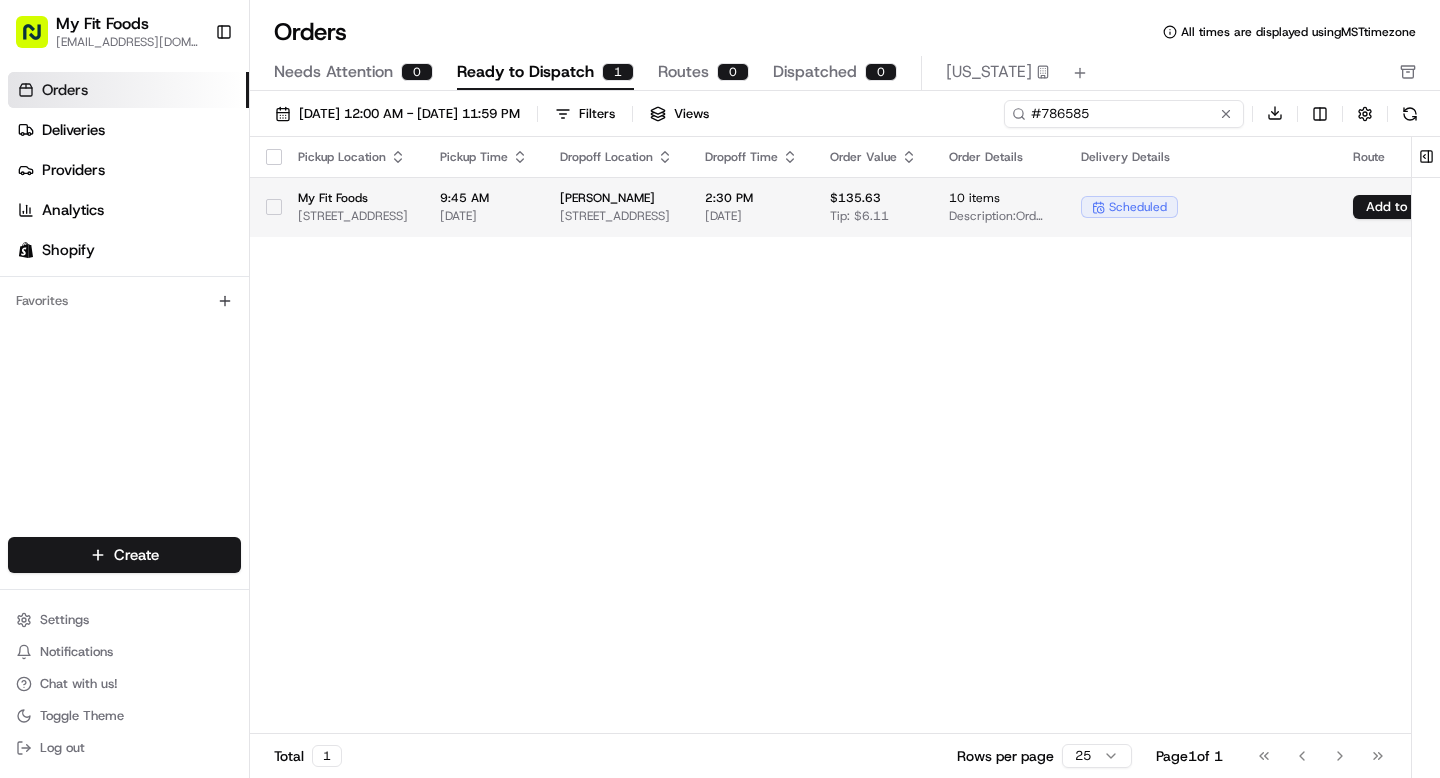 type on "#786585" 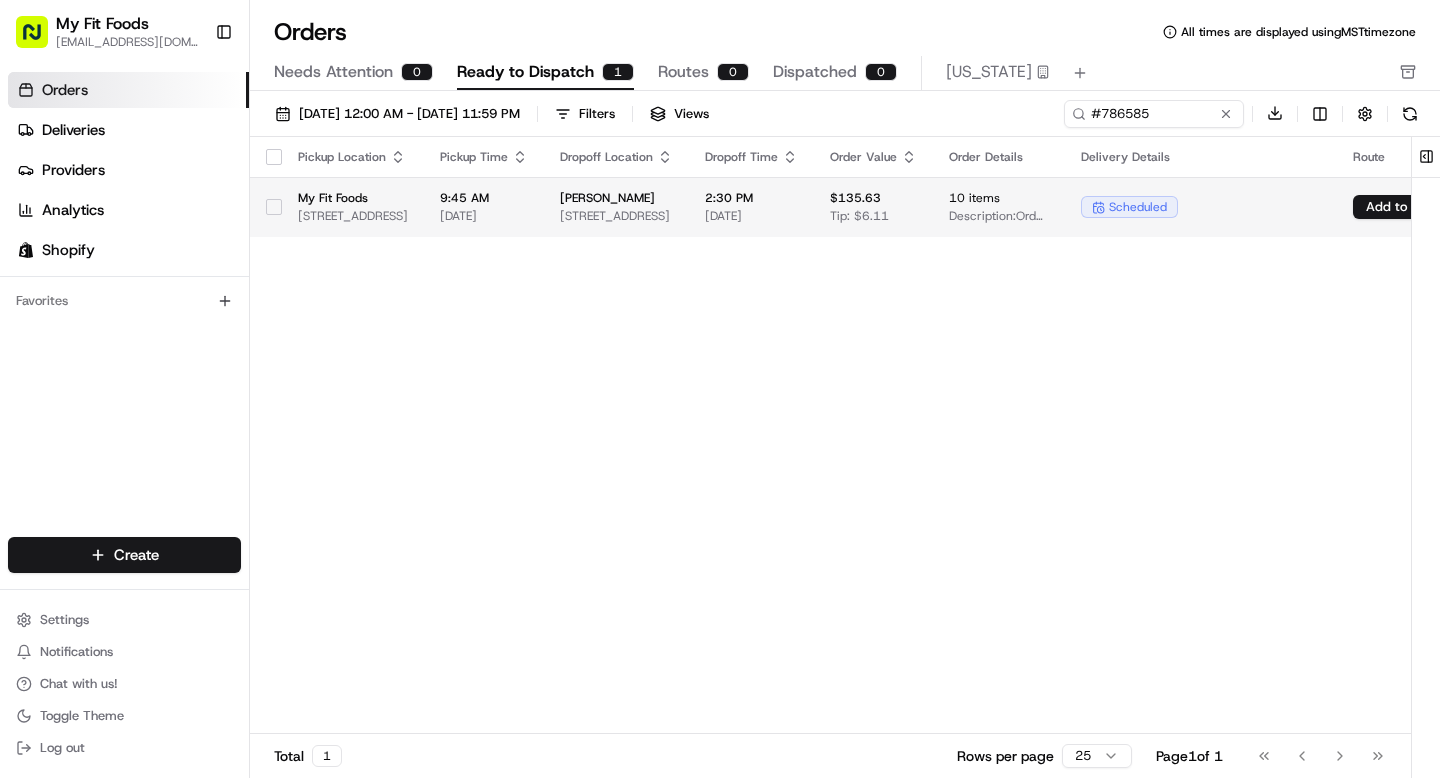 click on "[PERSON_NAME]" at bounding box center (616, 198) 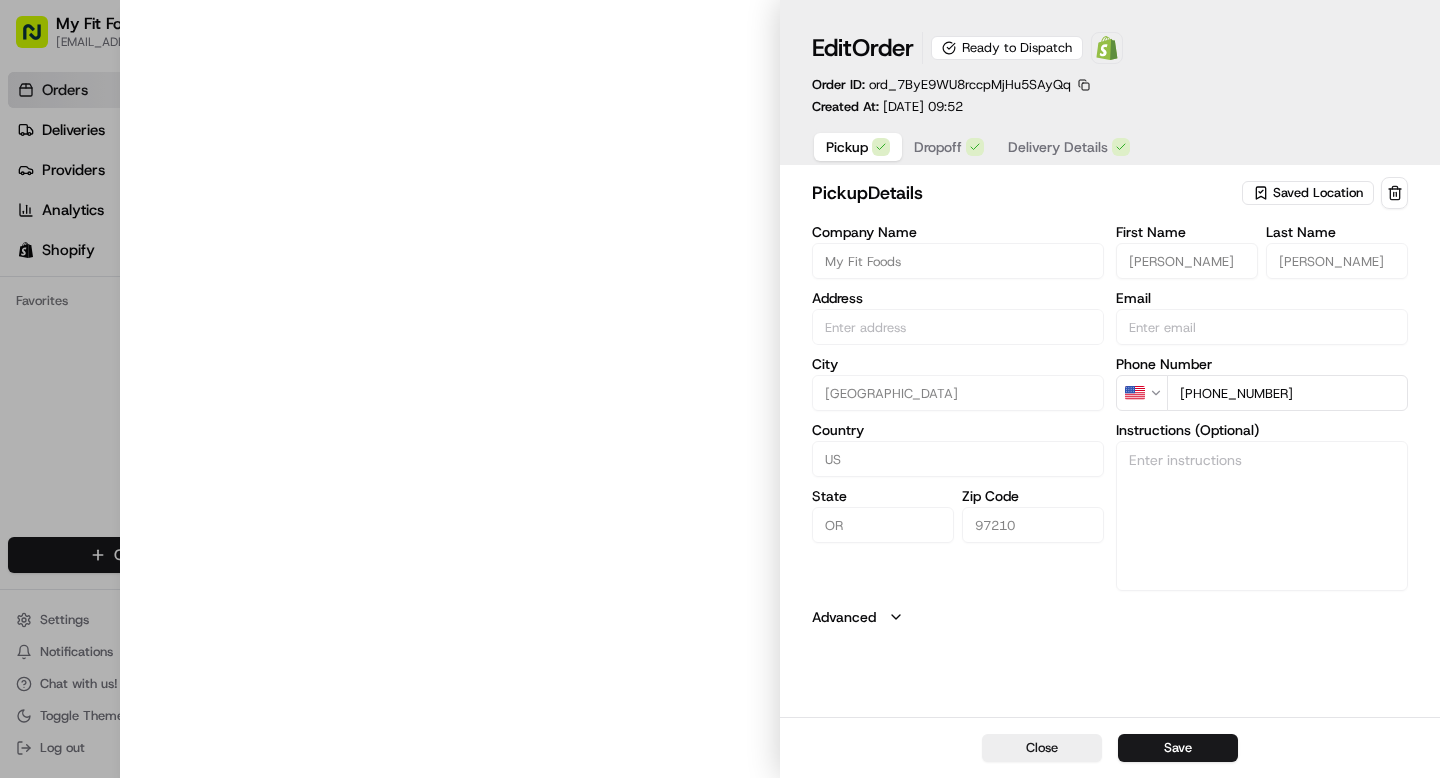 type on "[STREET_ADDRESS]" 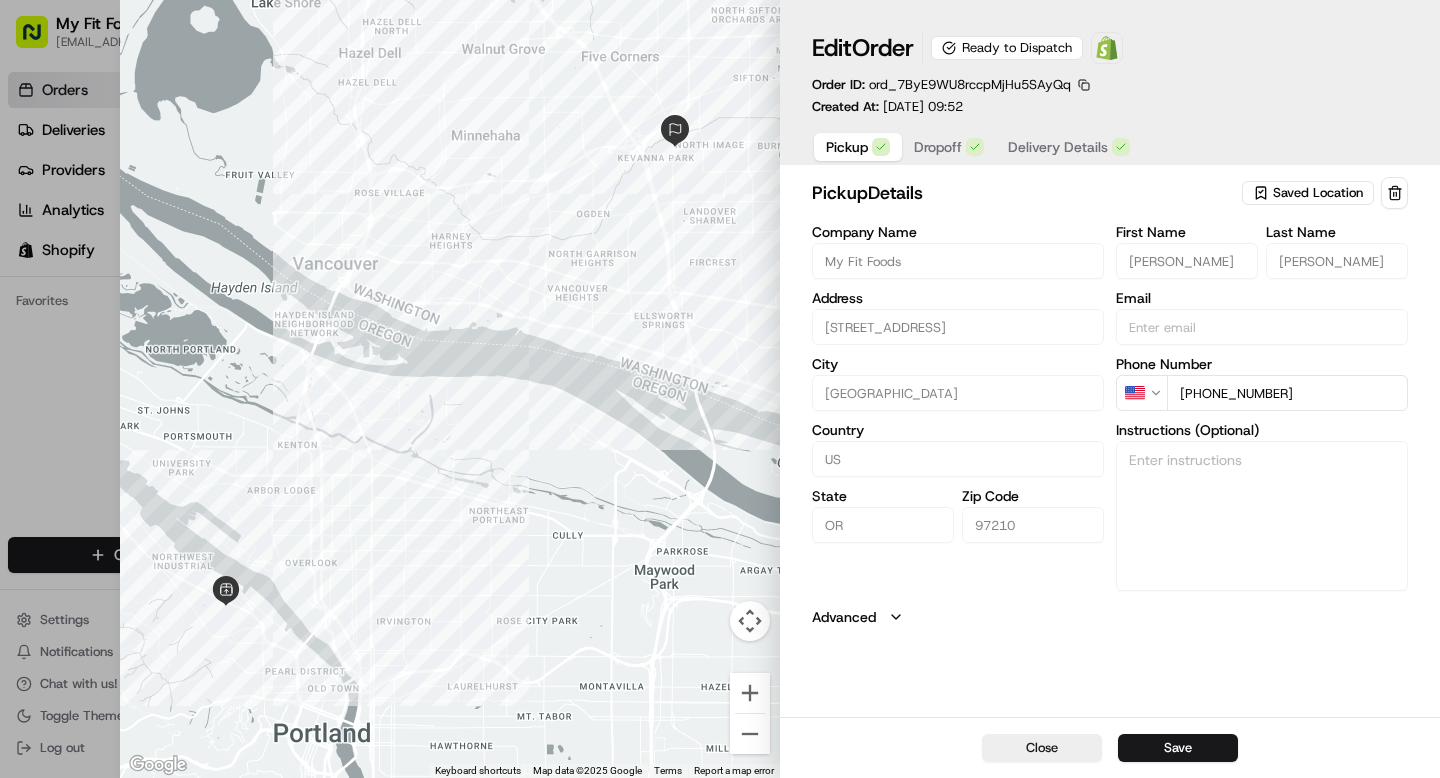 click on "Dropoff" at bounding box center (938, 147) 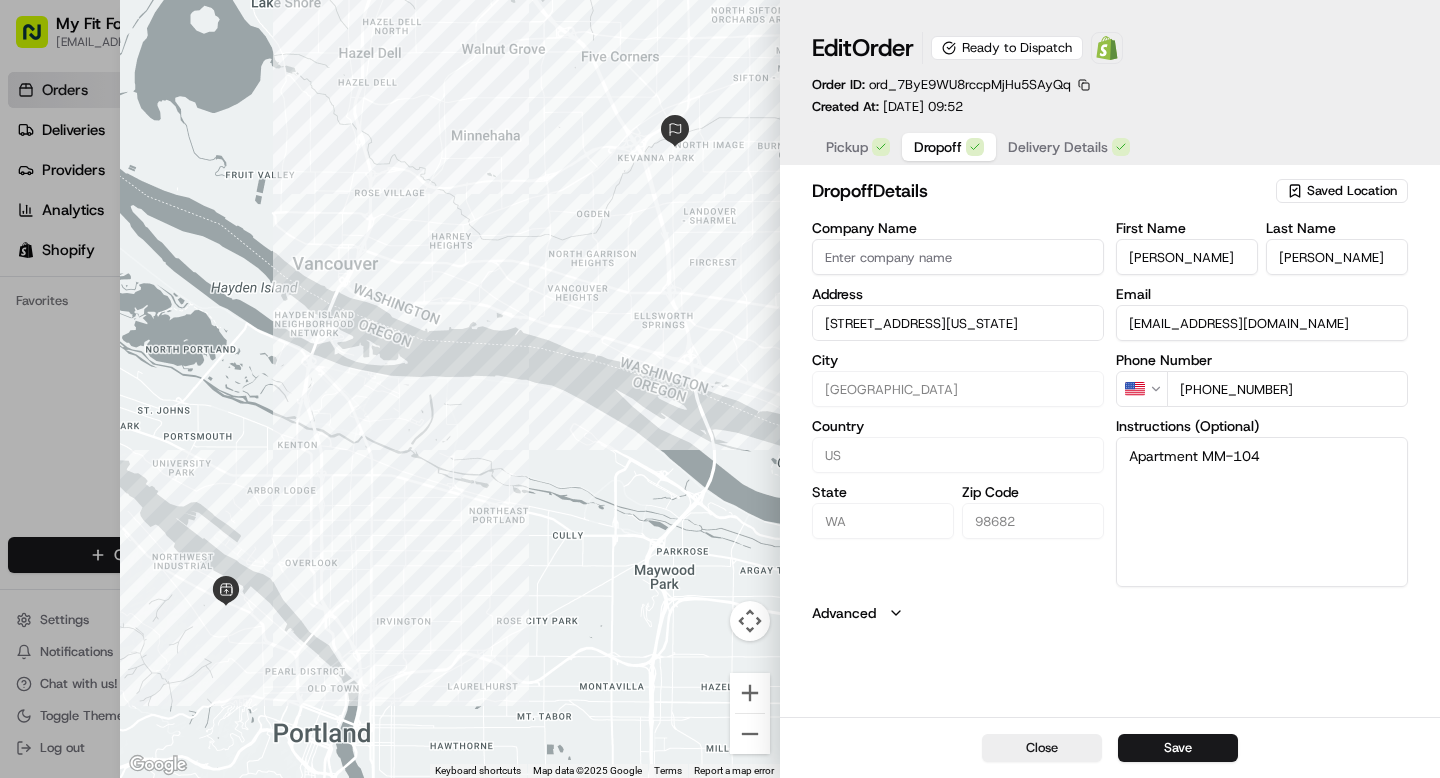 click on "Delivery Details" at bounding box center (1058, 147) 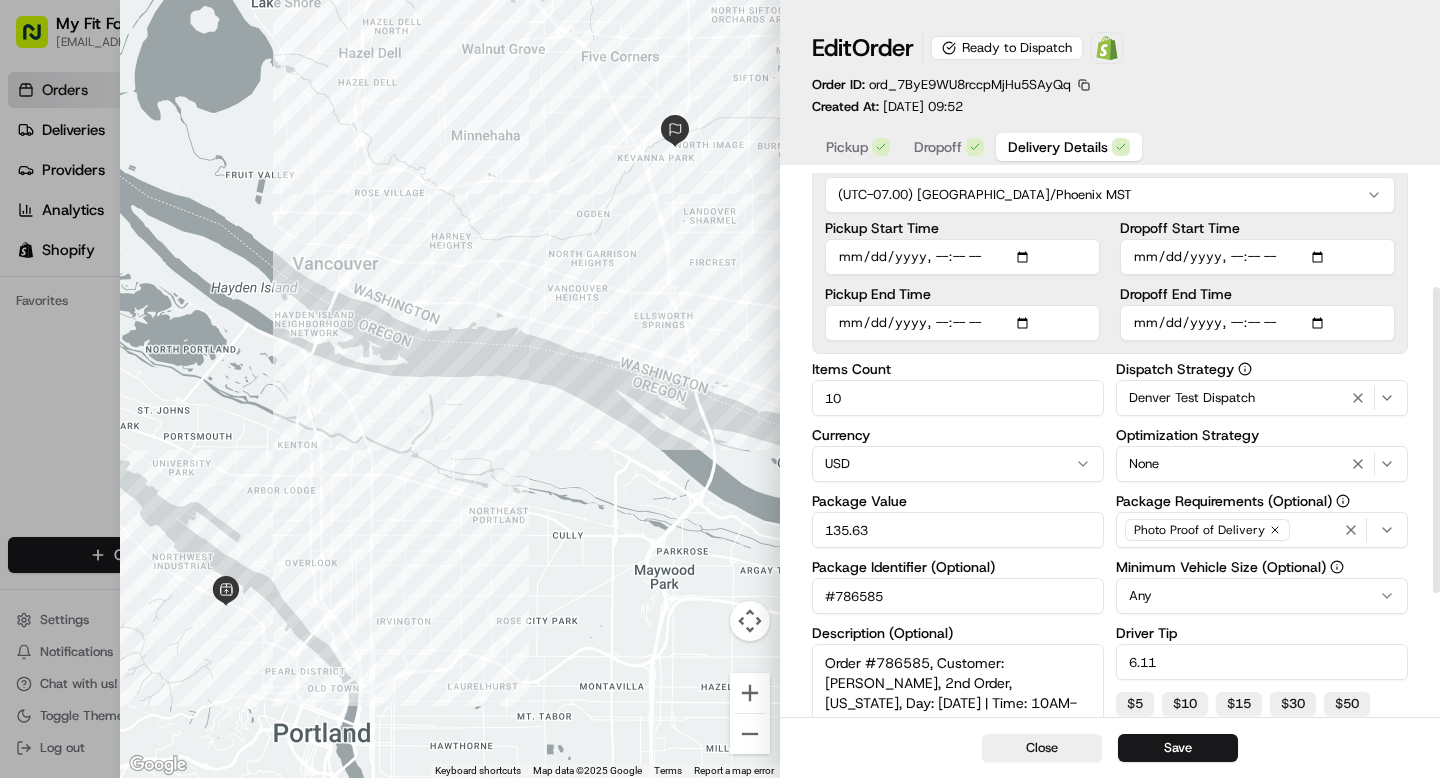scroll, scrollTop: 0, scrollLeft: 0, axis: both 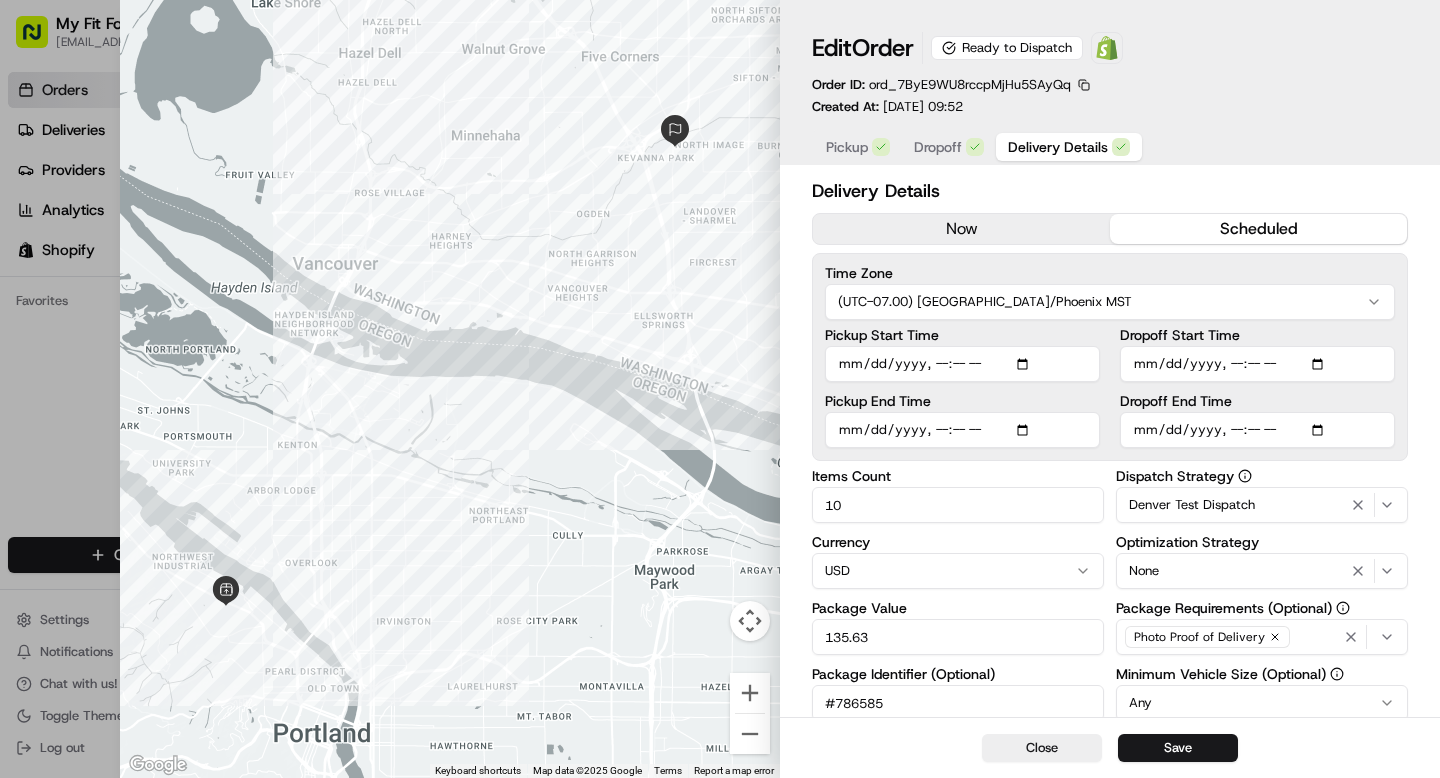 click on "now" at bounding box center [961, 229] 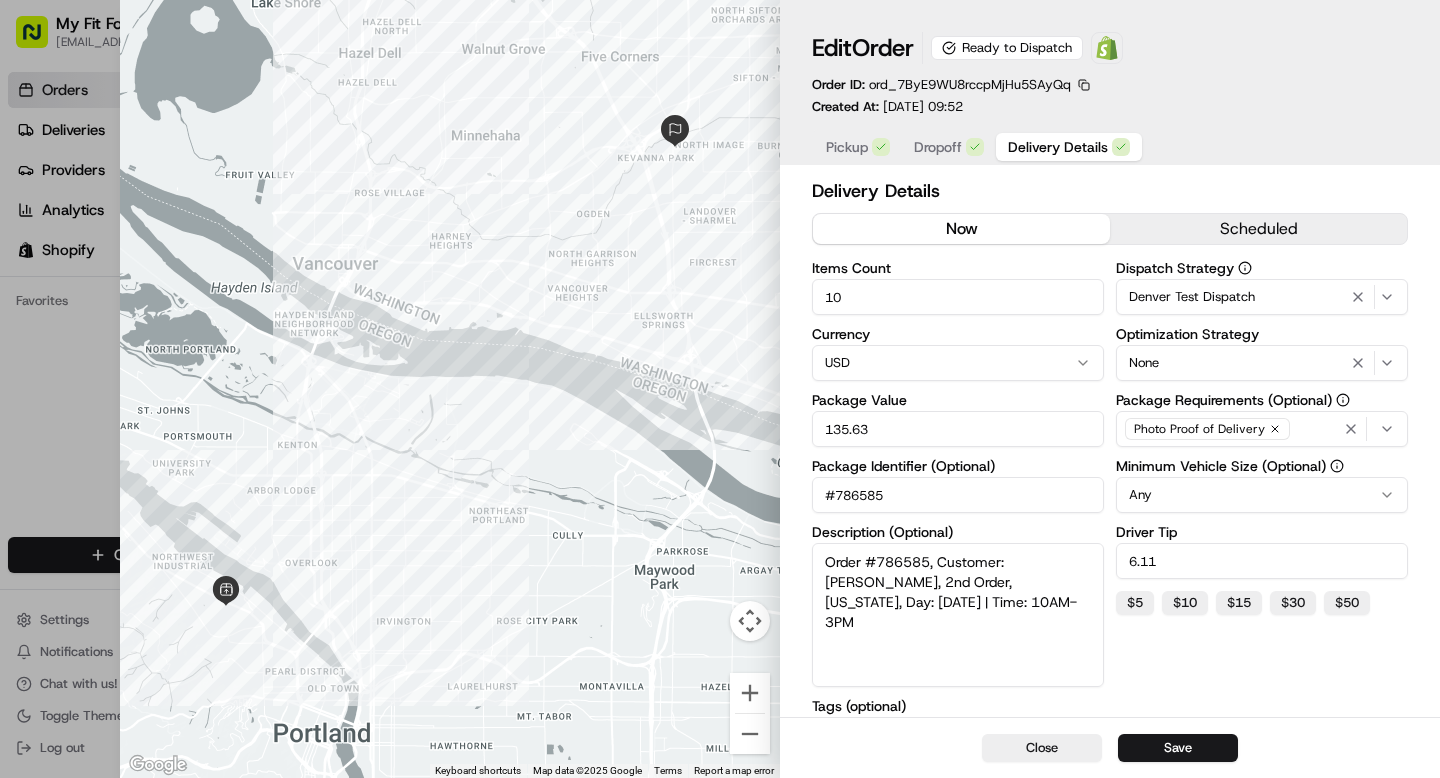click on "Order #786585, Customer: [PERSON_NAME], 2nd Order, [US_STATE], Day: [DATE] | Time: 10AM-3PM" at bounding box center (958, 615) 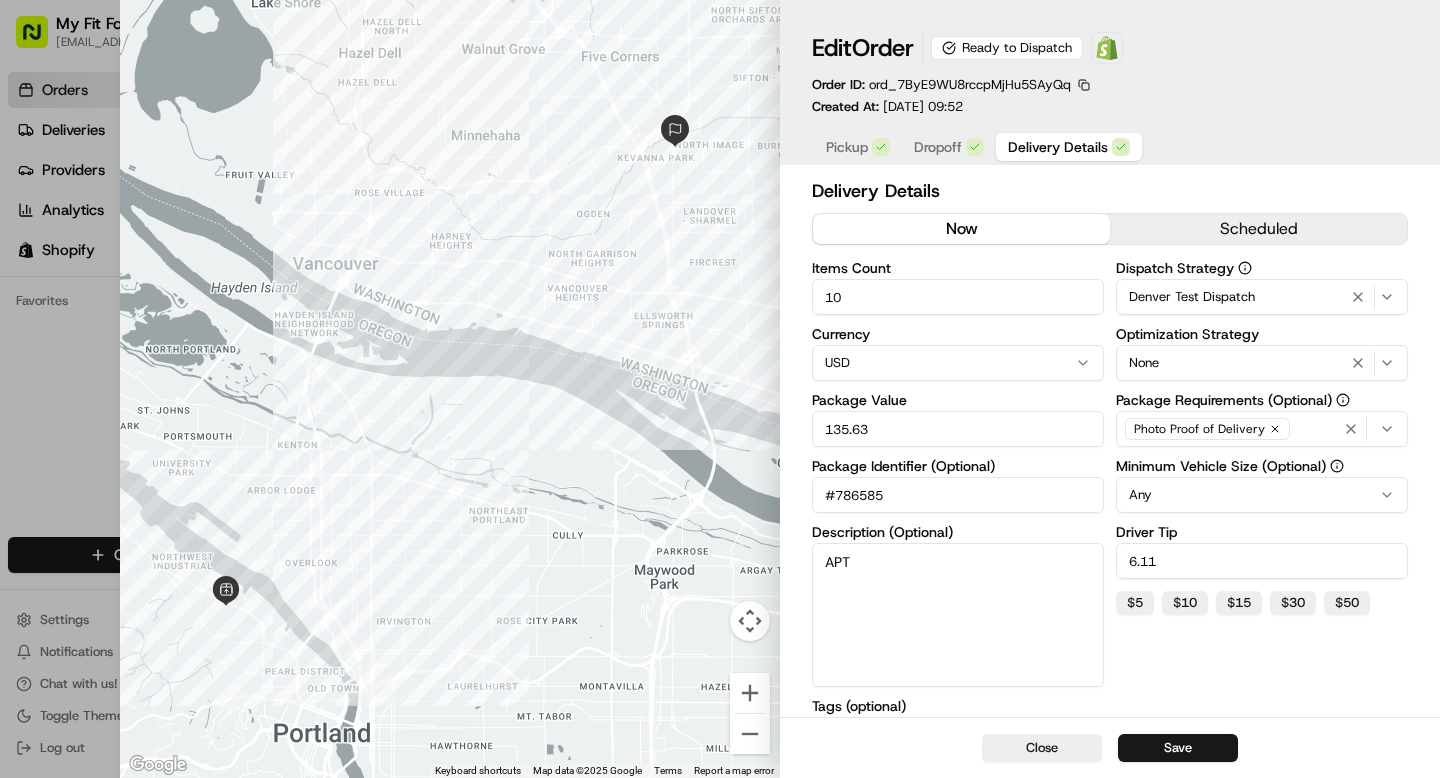 paste on "mm-104z" 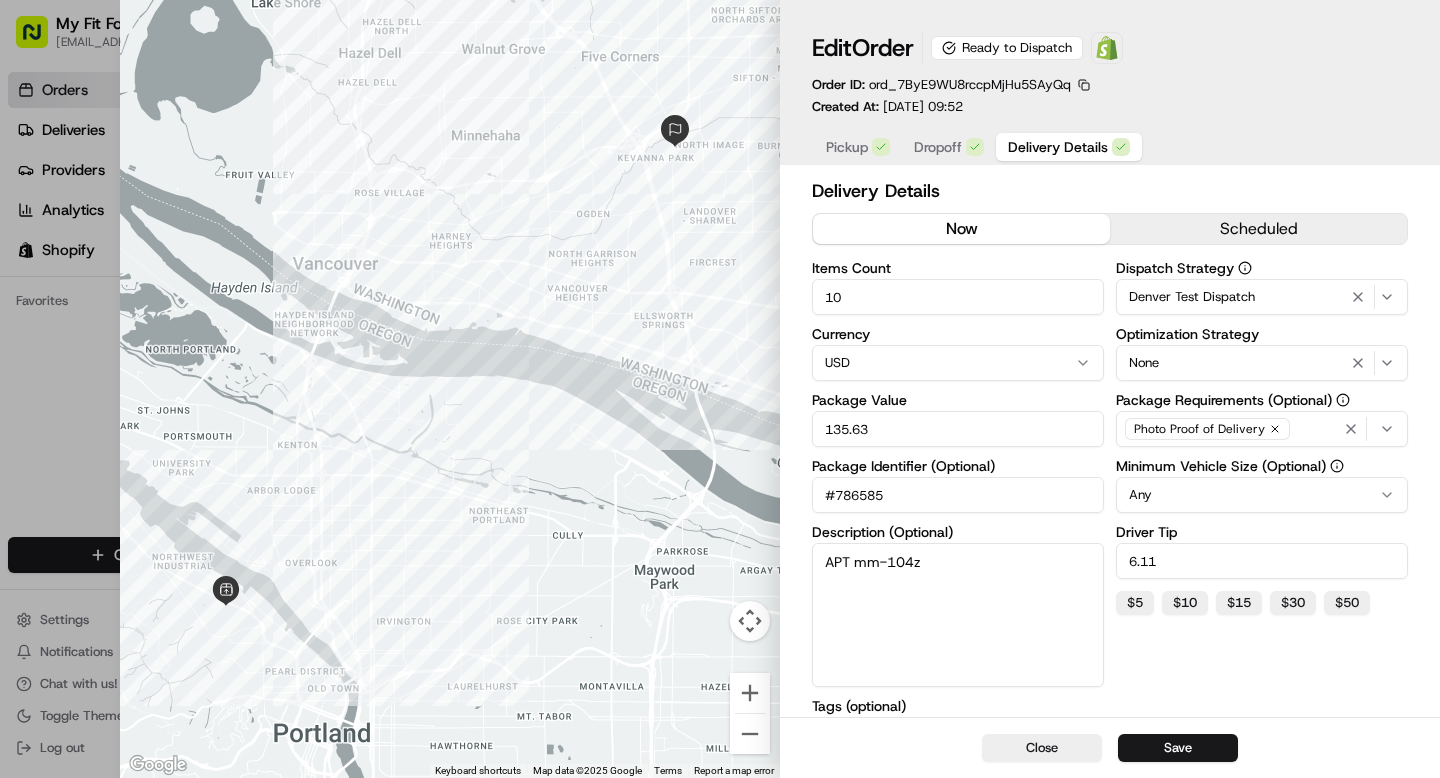 click on "APT mm-104z" at bounding box center [958, 615] 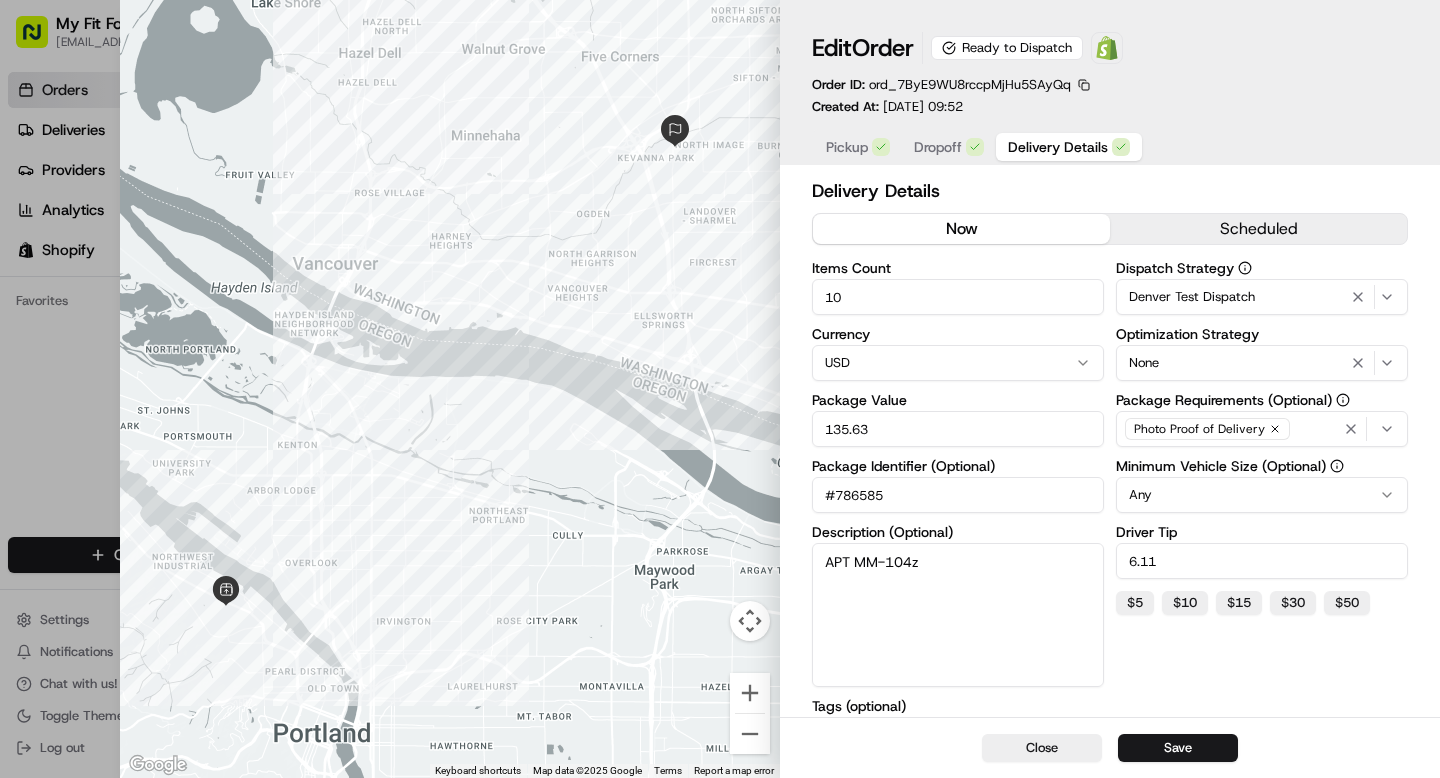 click on "APT MM-104z" at bounding box center (958, 615) 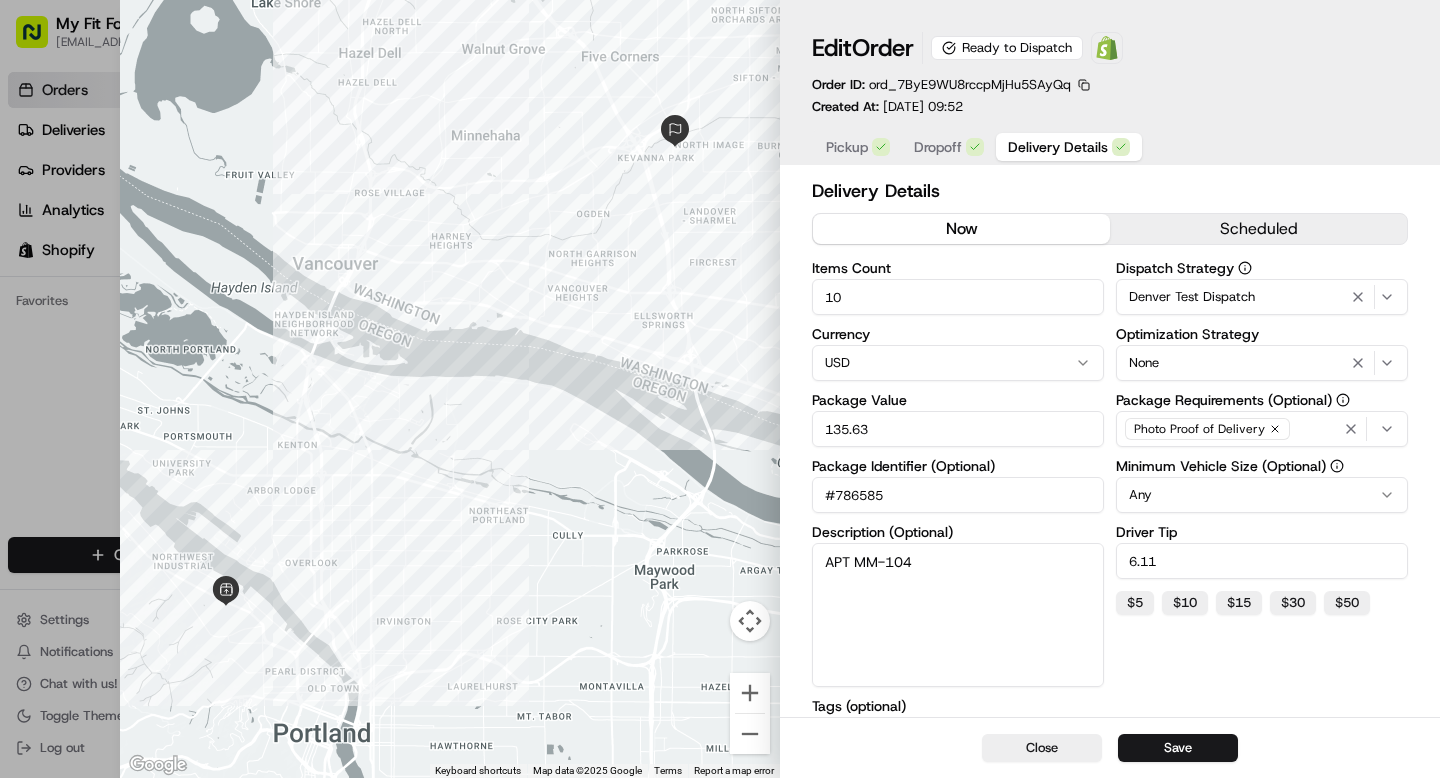 drag, startPoint x: 932, startPoint y: 573, endPoint x: 770, endPoint y: 561, distance: 162.44383 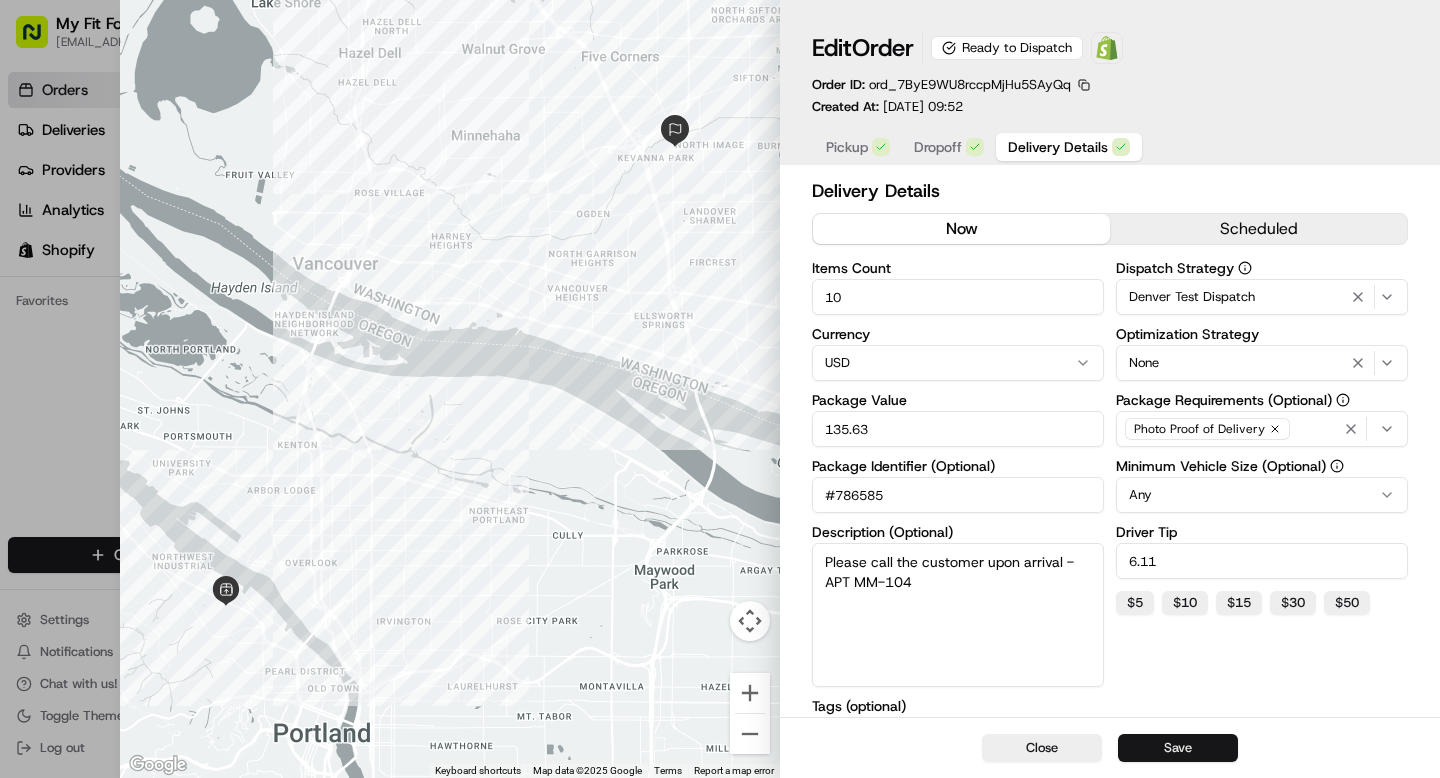 type on "Please call the customer upon arrival -
APT MM-104" 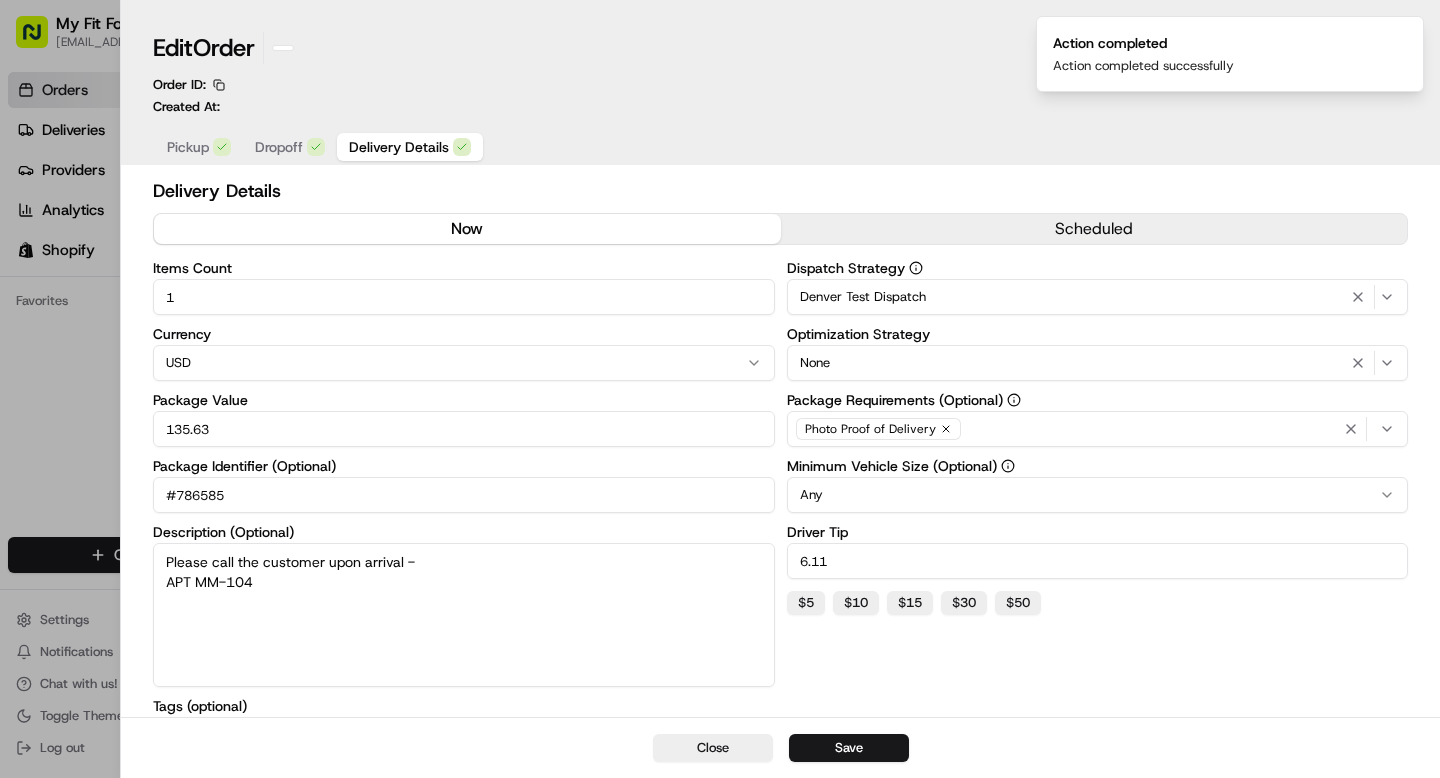 type on "1" 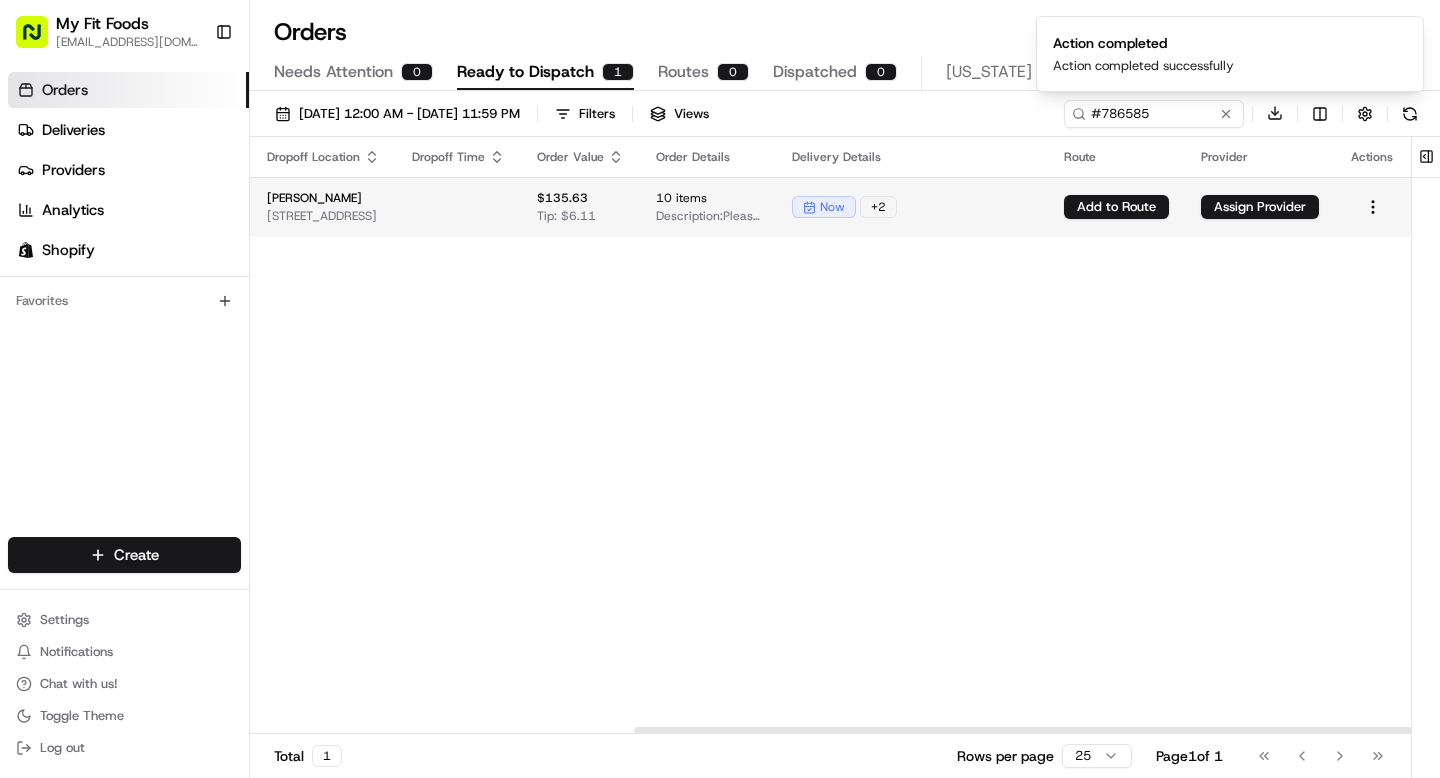 scroll, scrollTop: 0, scrollLeft: 573, axis: horizontal 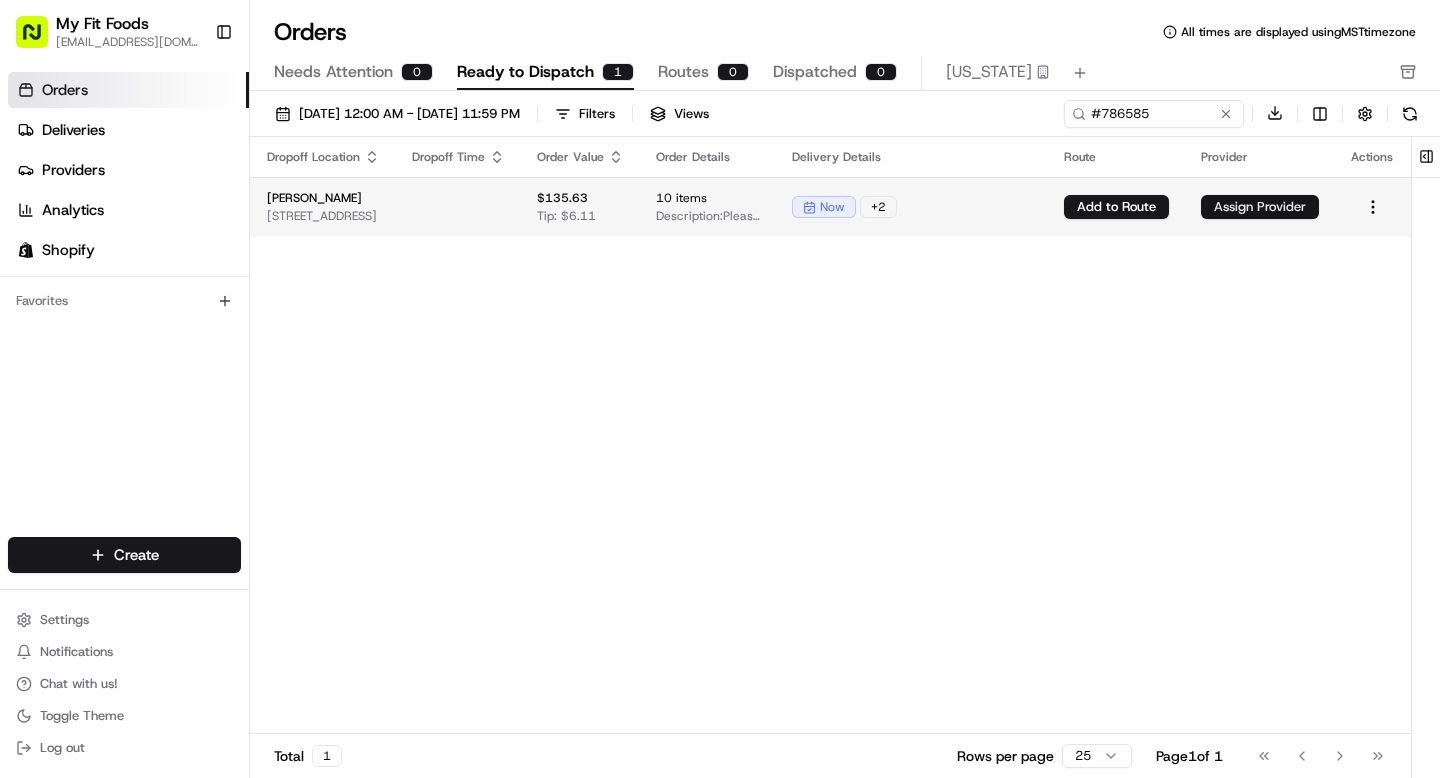 click on "Assign Provider" at bounding box center (1260, 207) 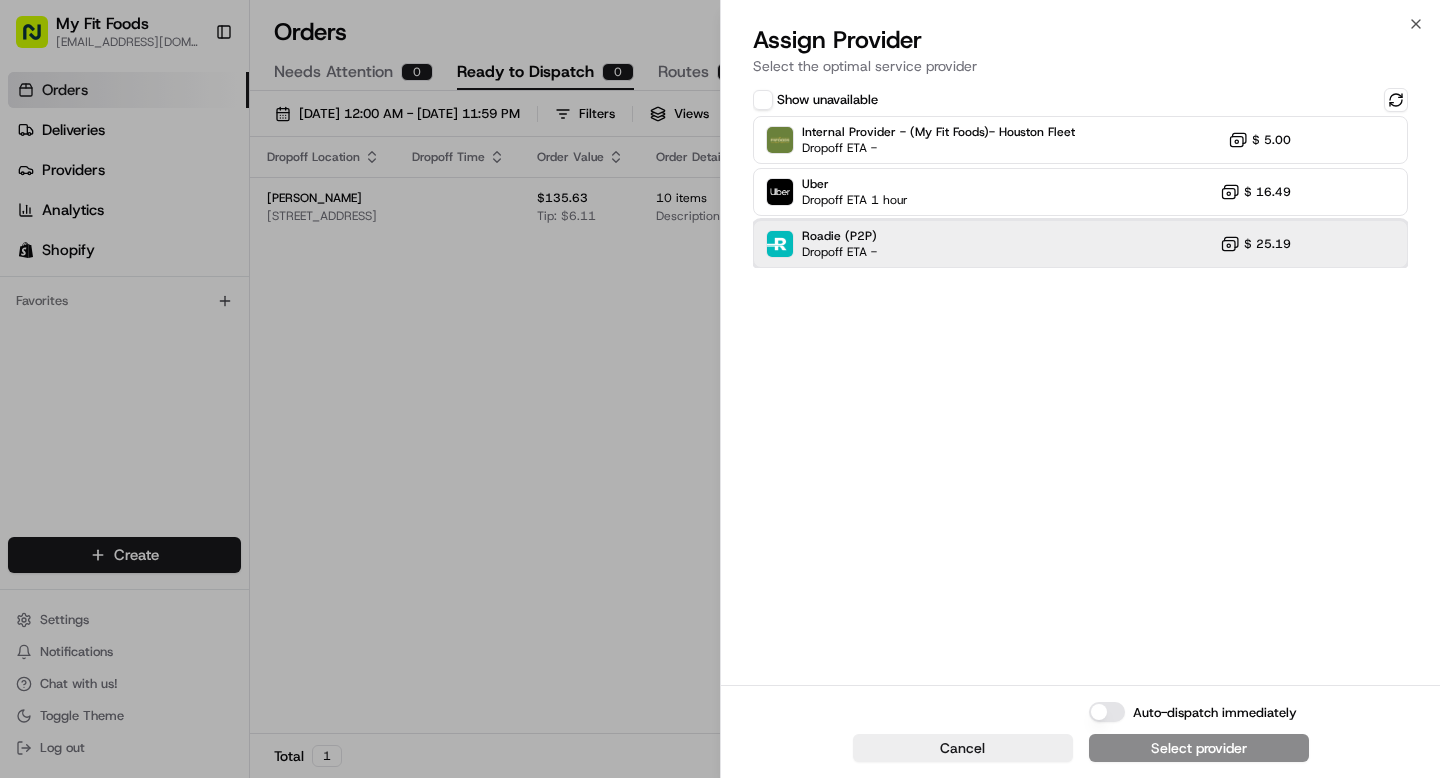 click on "Roadie (P2P) Dropoff ETA   - $   25.19" at bounding box center (1080, 244) 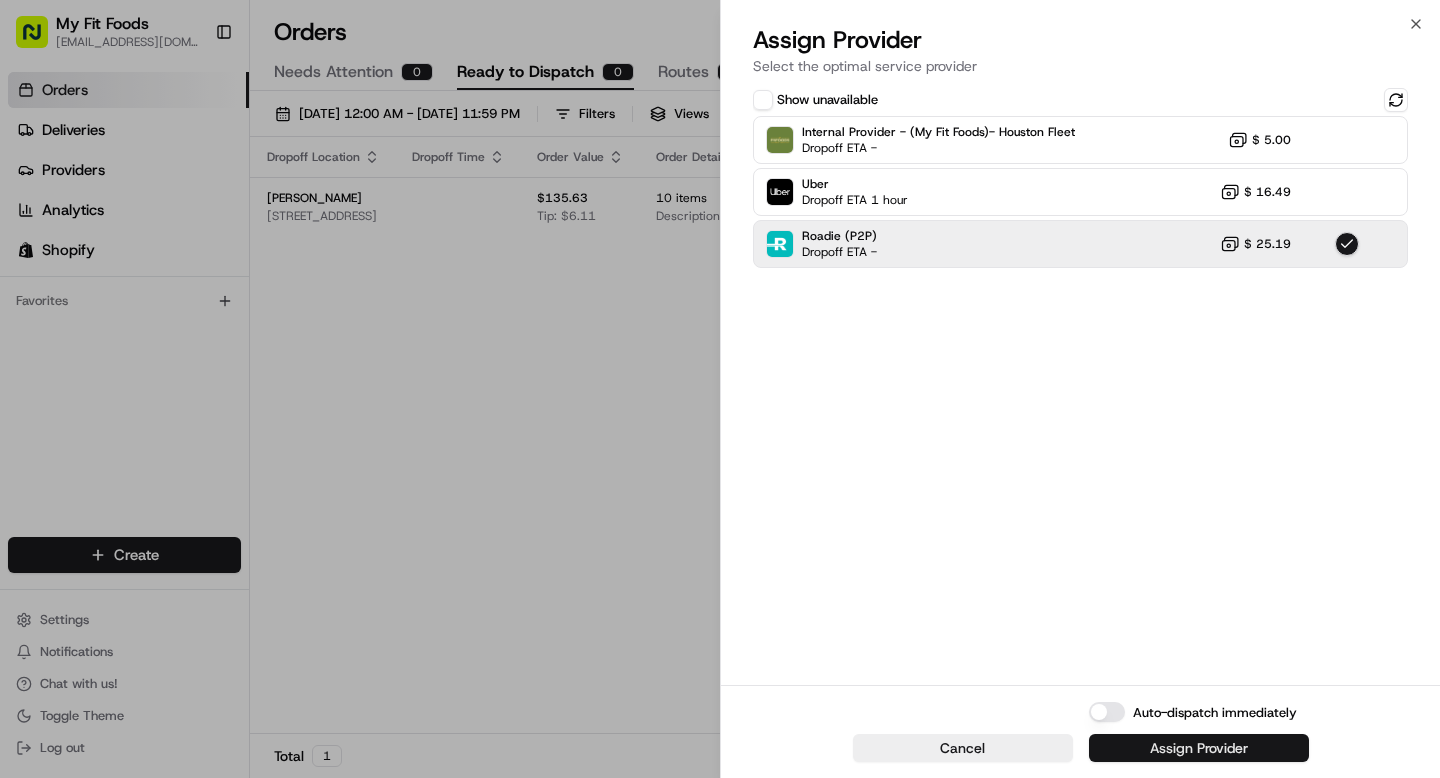 click on "Assign Provider" at bounding box center (1199, 748) 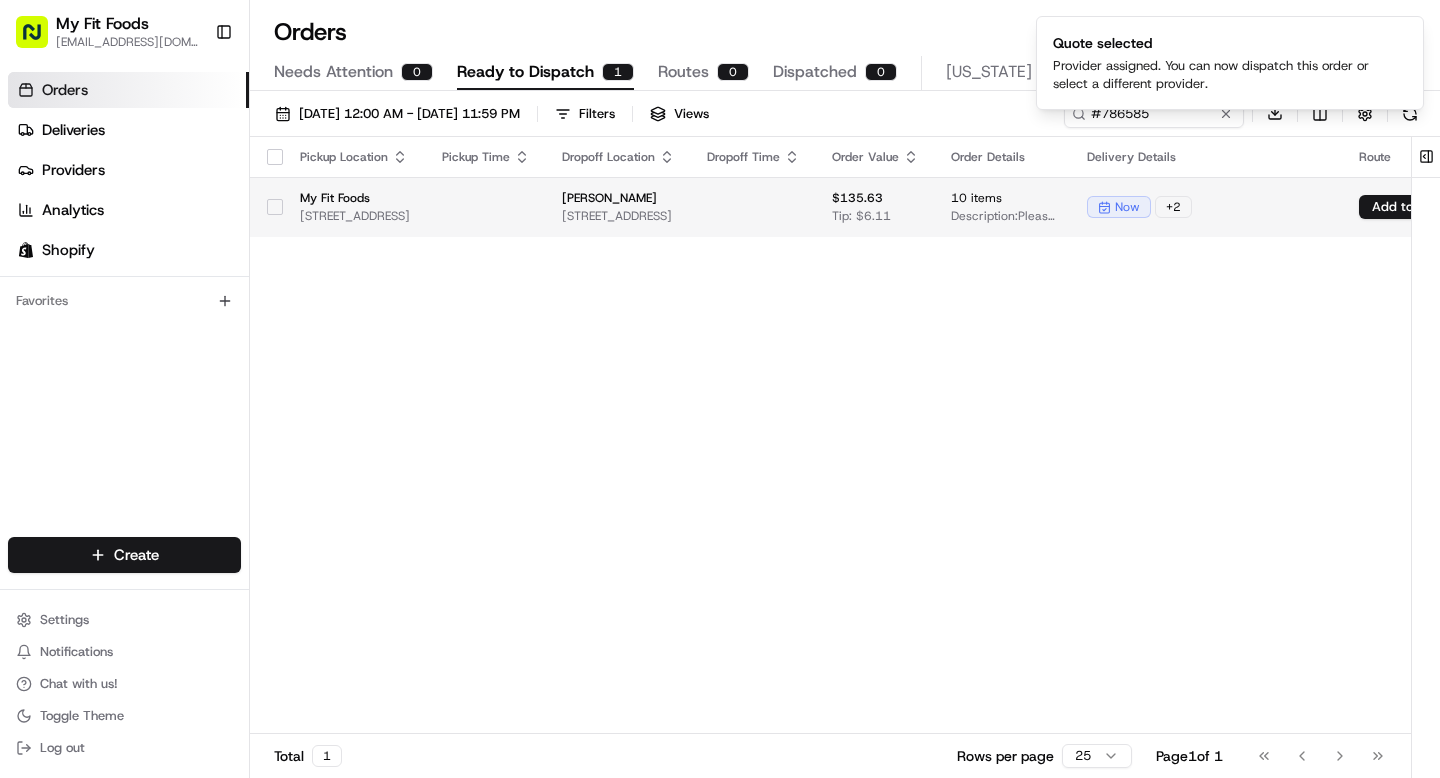 click at bounding box center [753, 207] 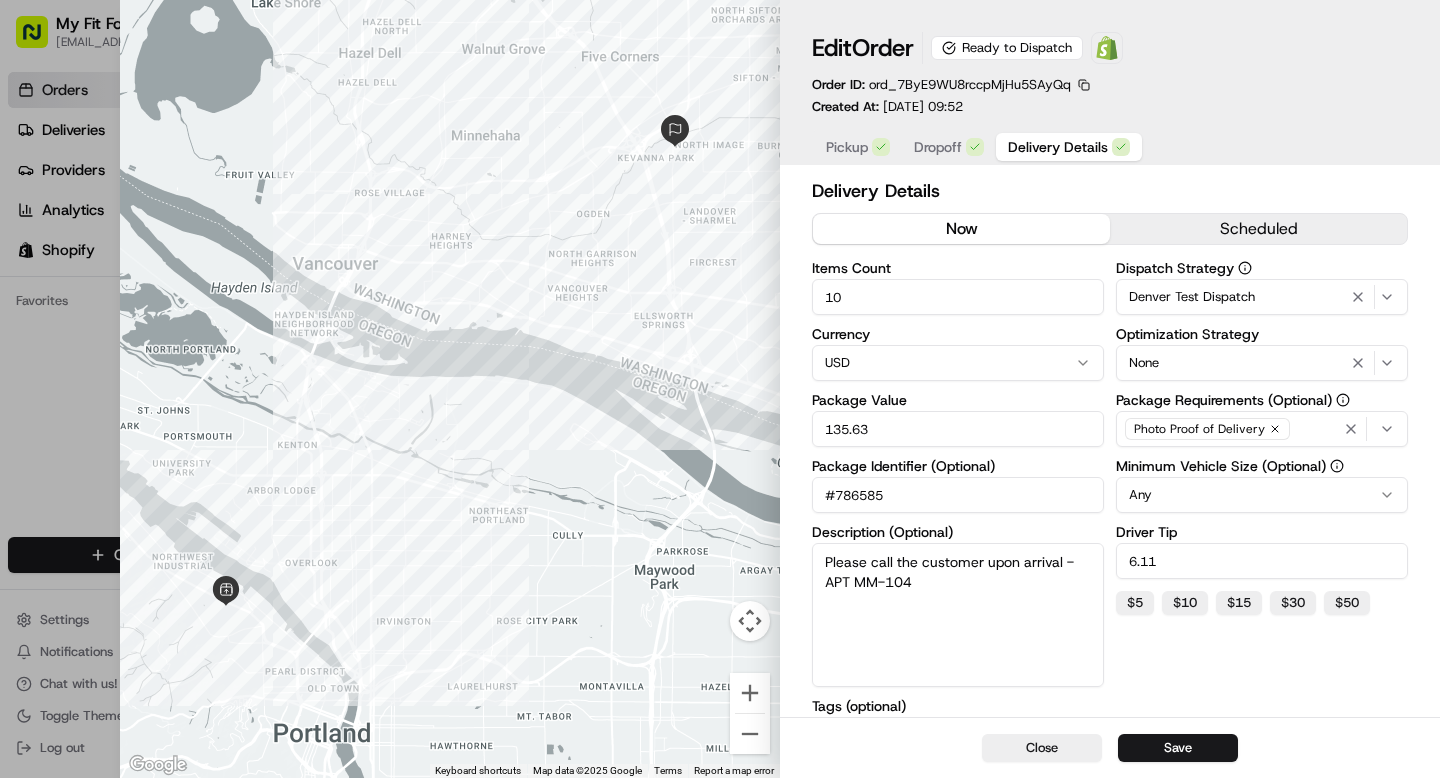 click on "Dropoff" at bounding box center (938, 147) 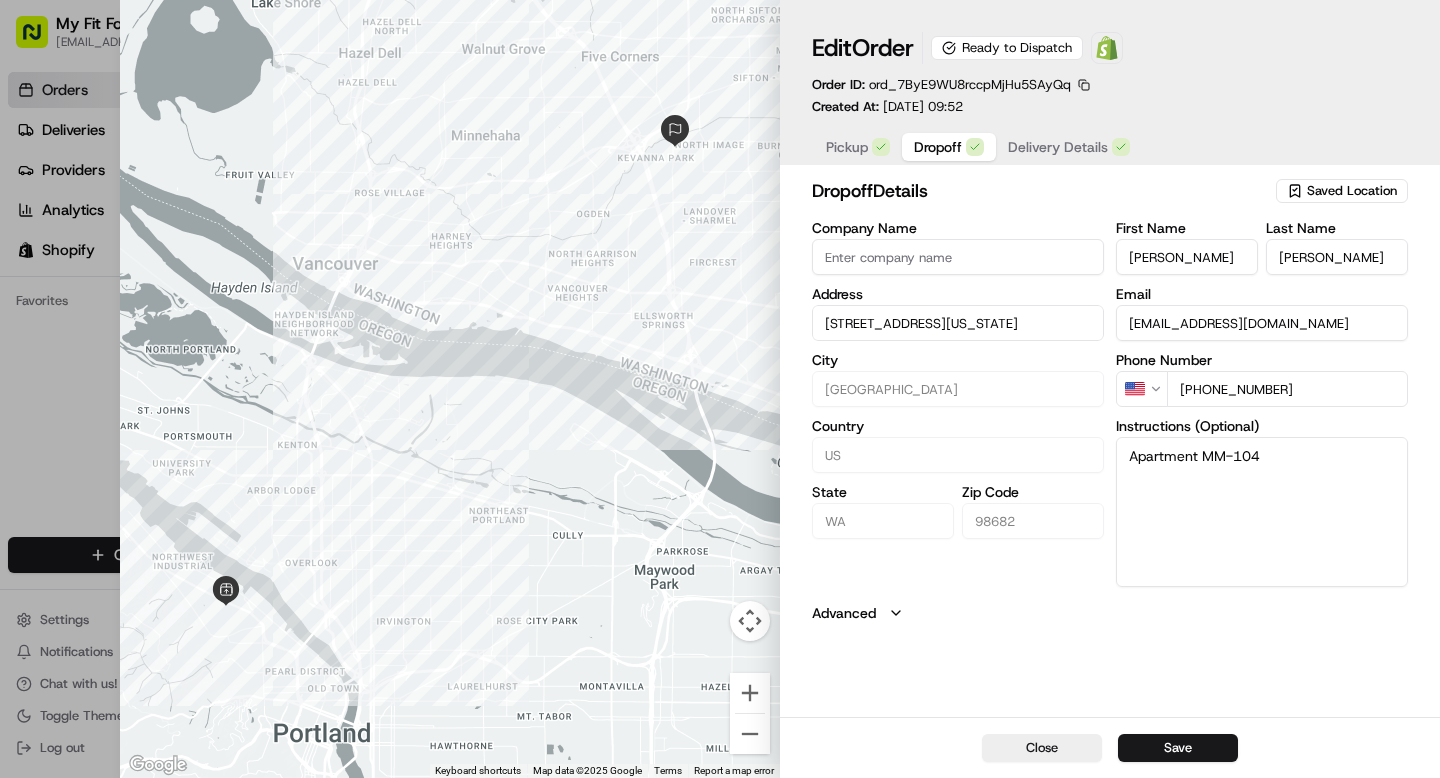 click on "Delivery Details" at bounding box center (1058, 147) 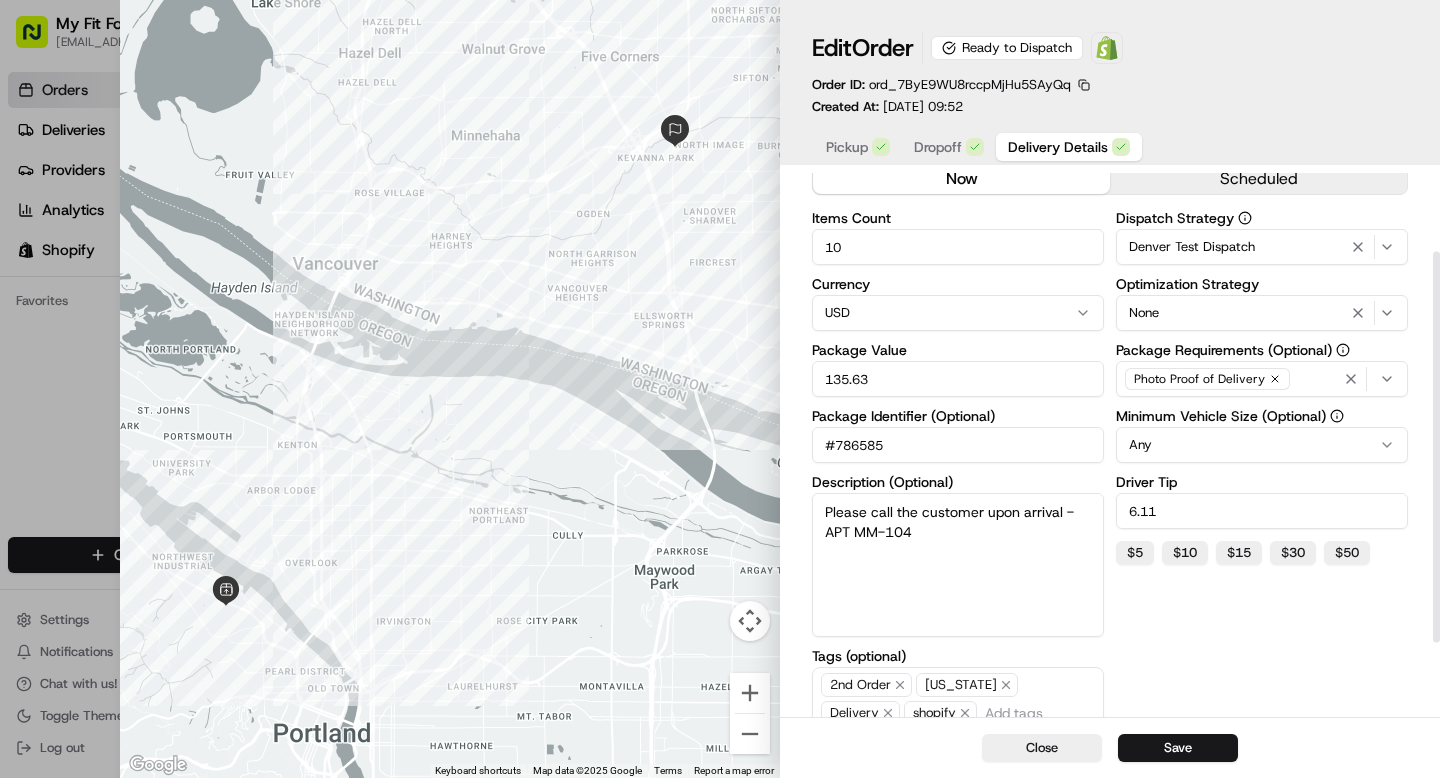 scroll, scrollTop: 109, scrollLeft: 0, axis: vertical 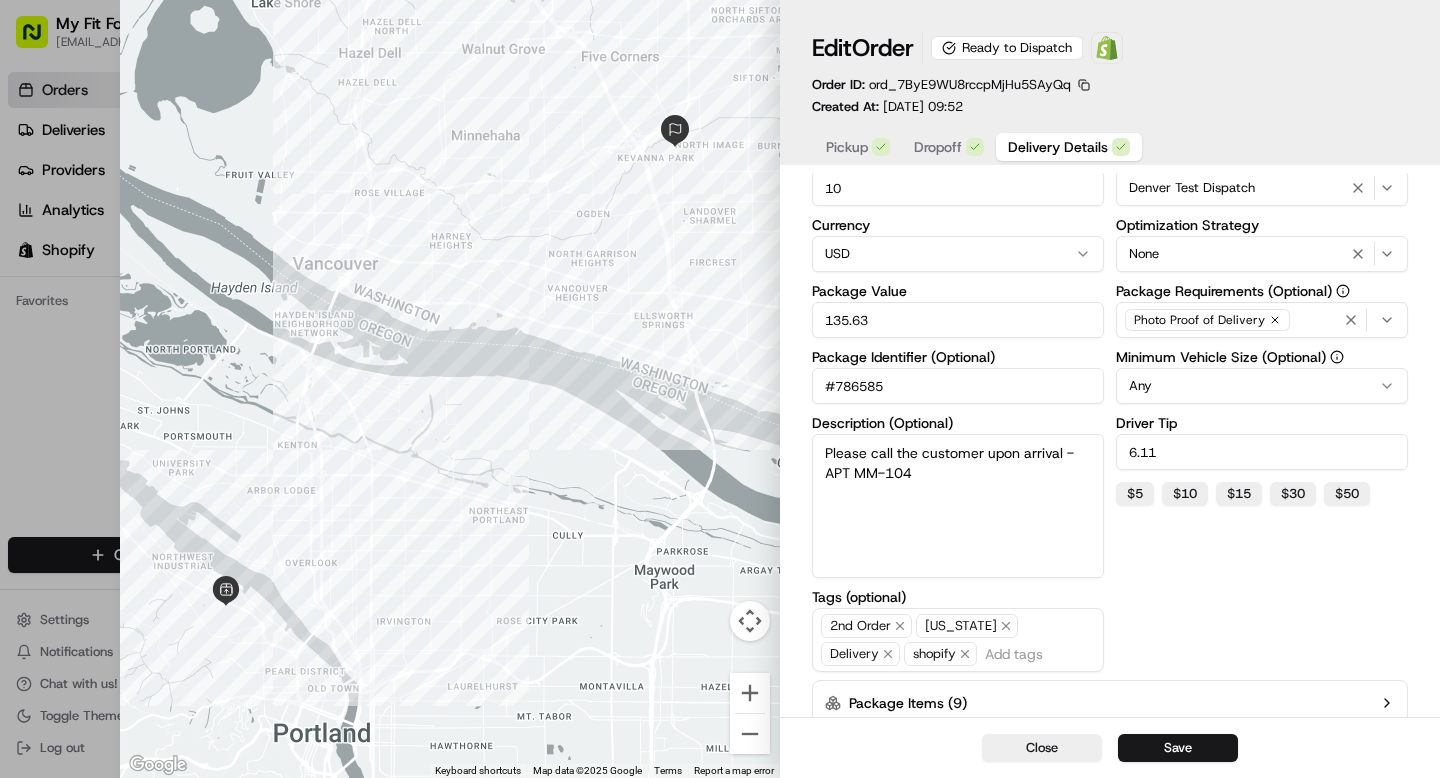 click on "6.11" at bounding box center (1262, 452) 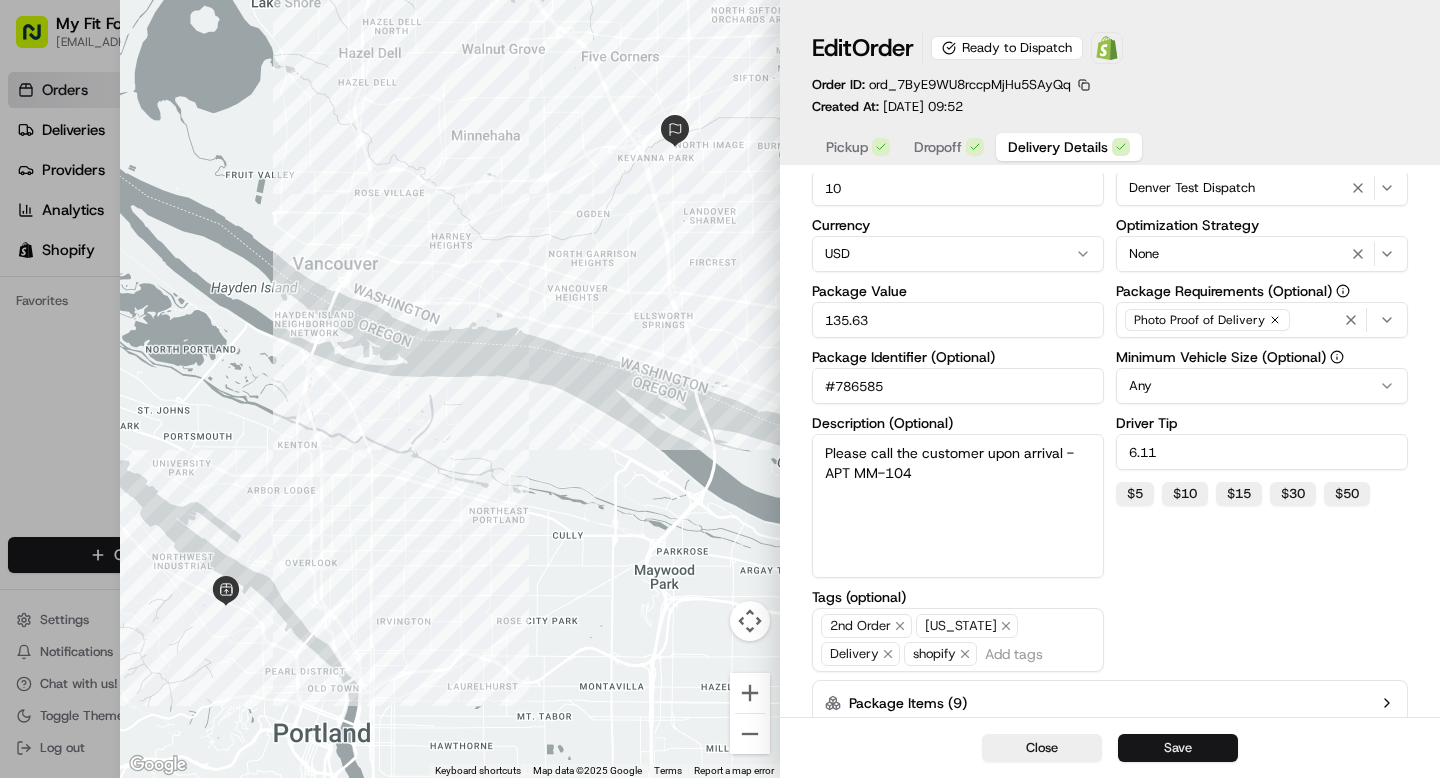 click on "Save" at bounding box center (1178, 748) 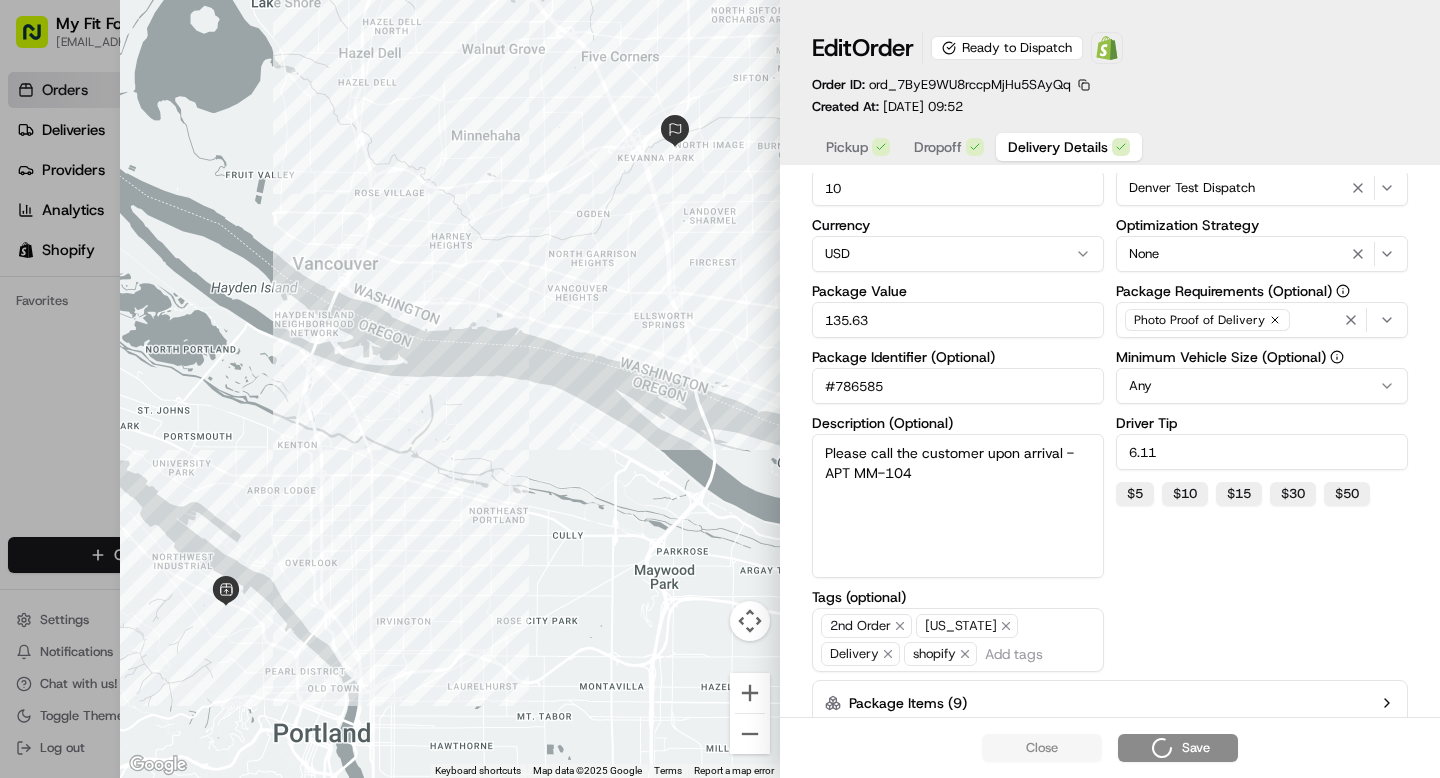 type on "1" 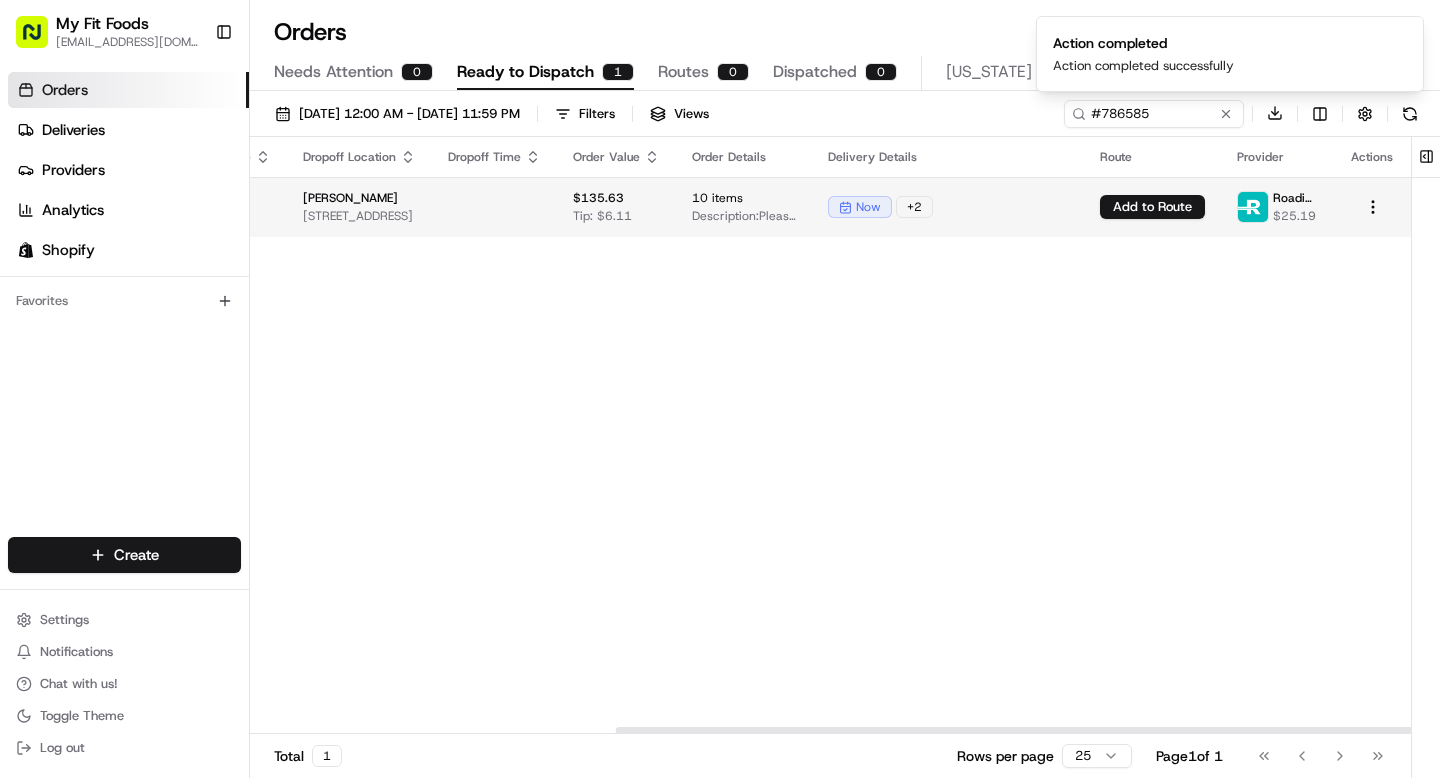 scroll, scrollTop: 0, scrollLeft: 533, axis: horizontal 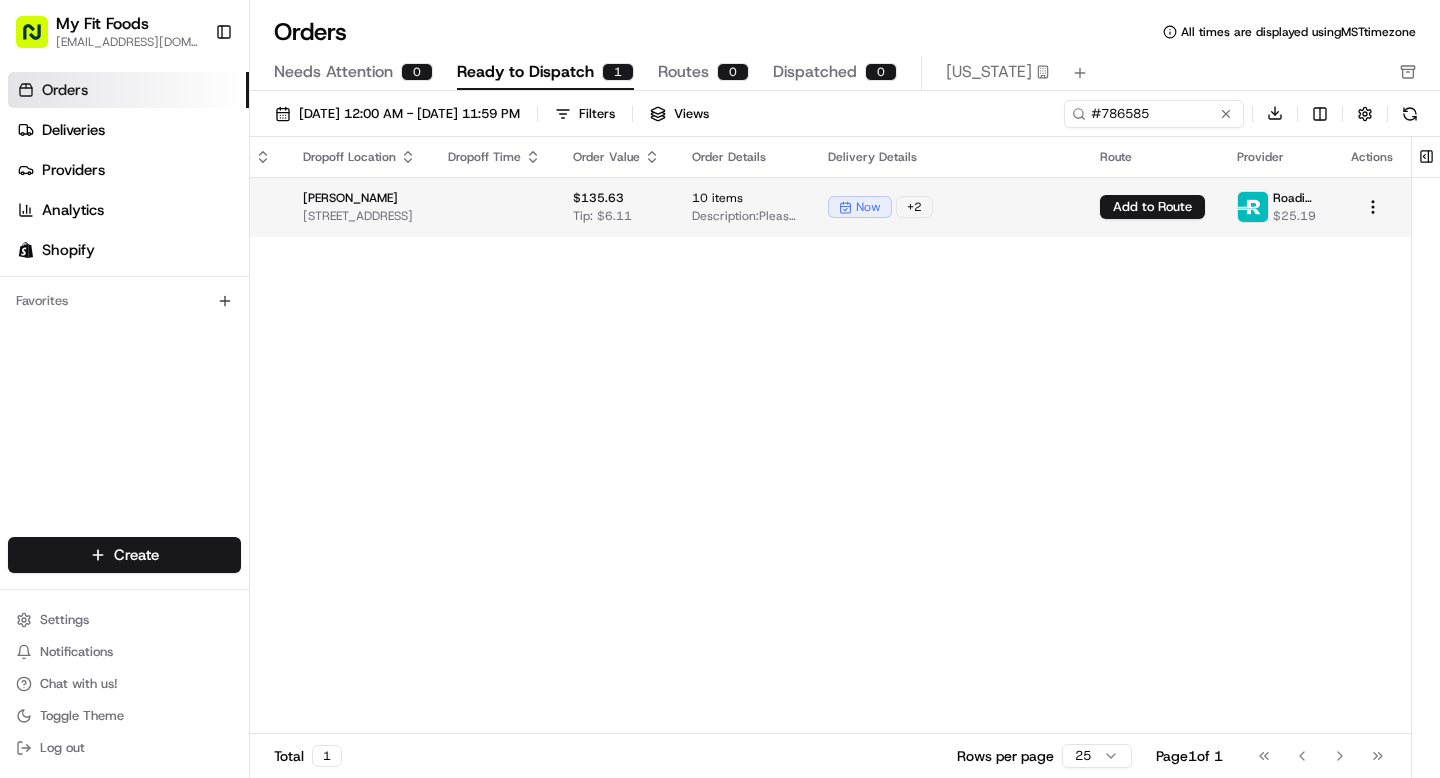click at bounding box center [494, 207] 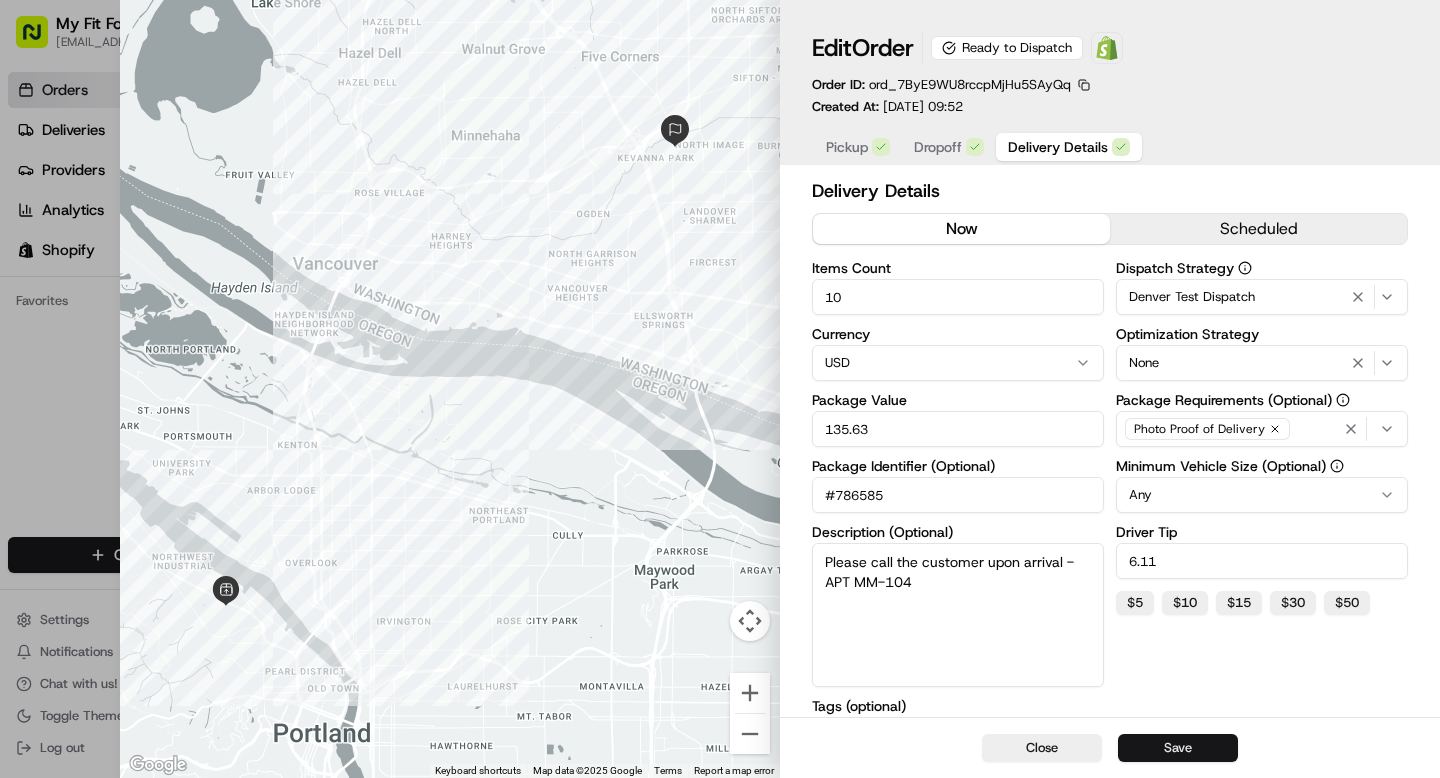 click on "Save" at bounding box center (1178, 748) 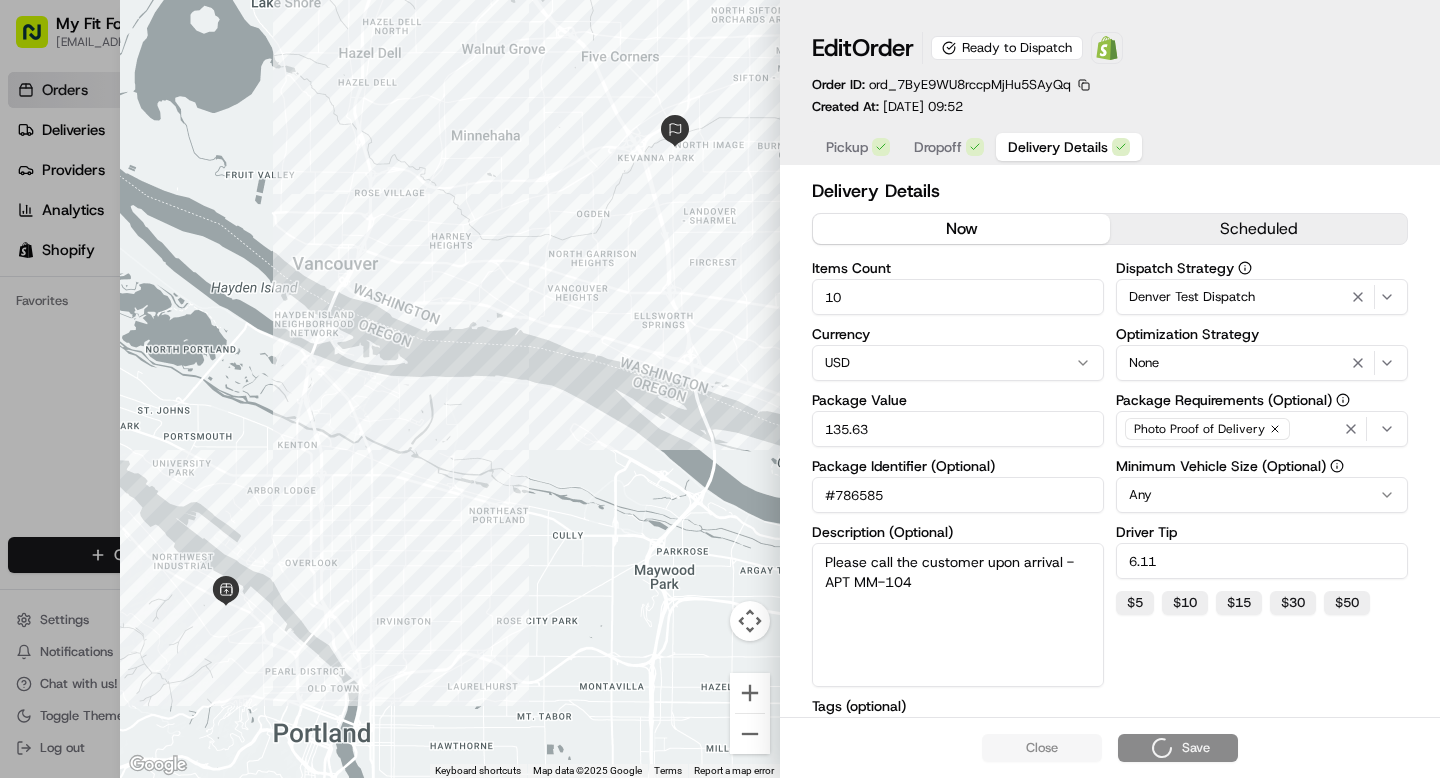 type on "1" 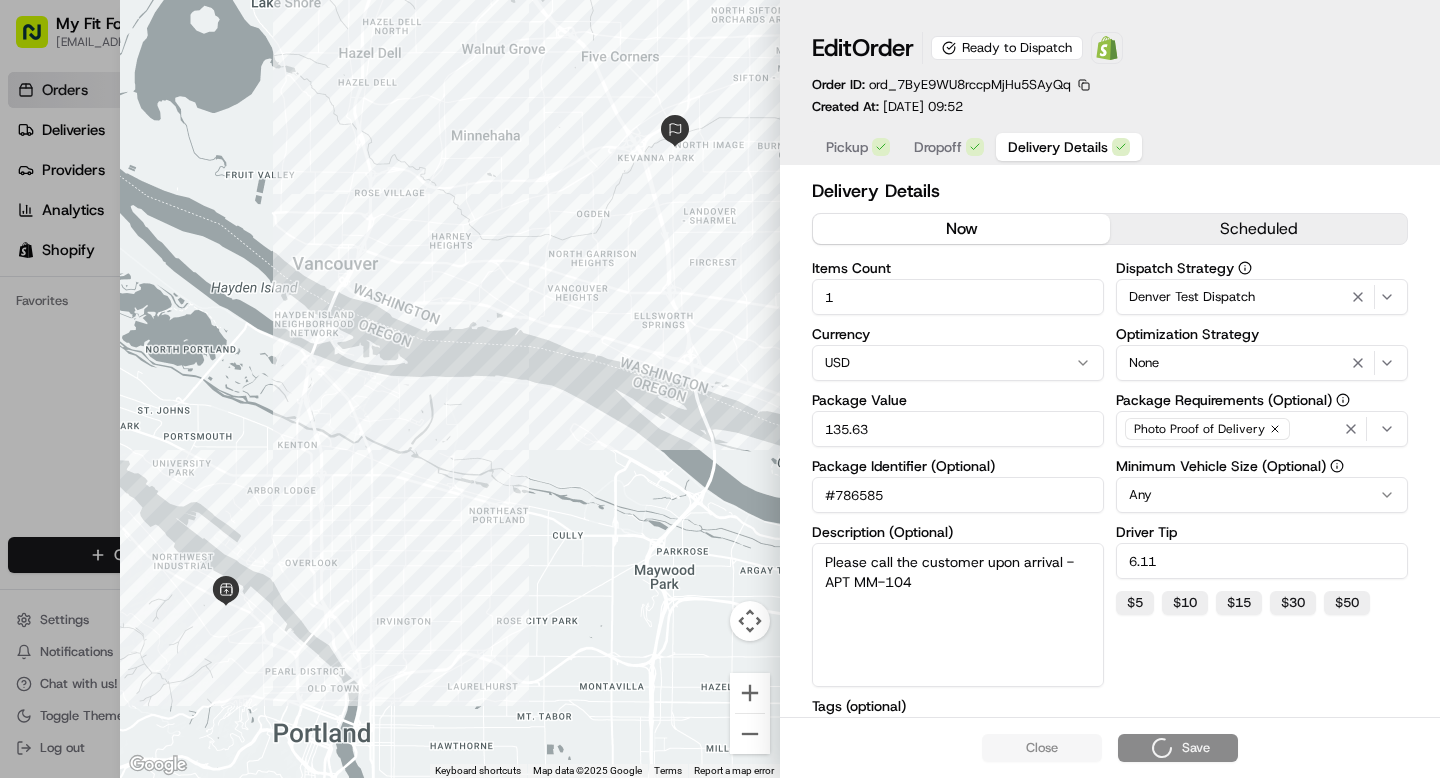 type 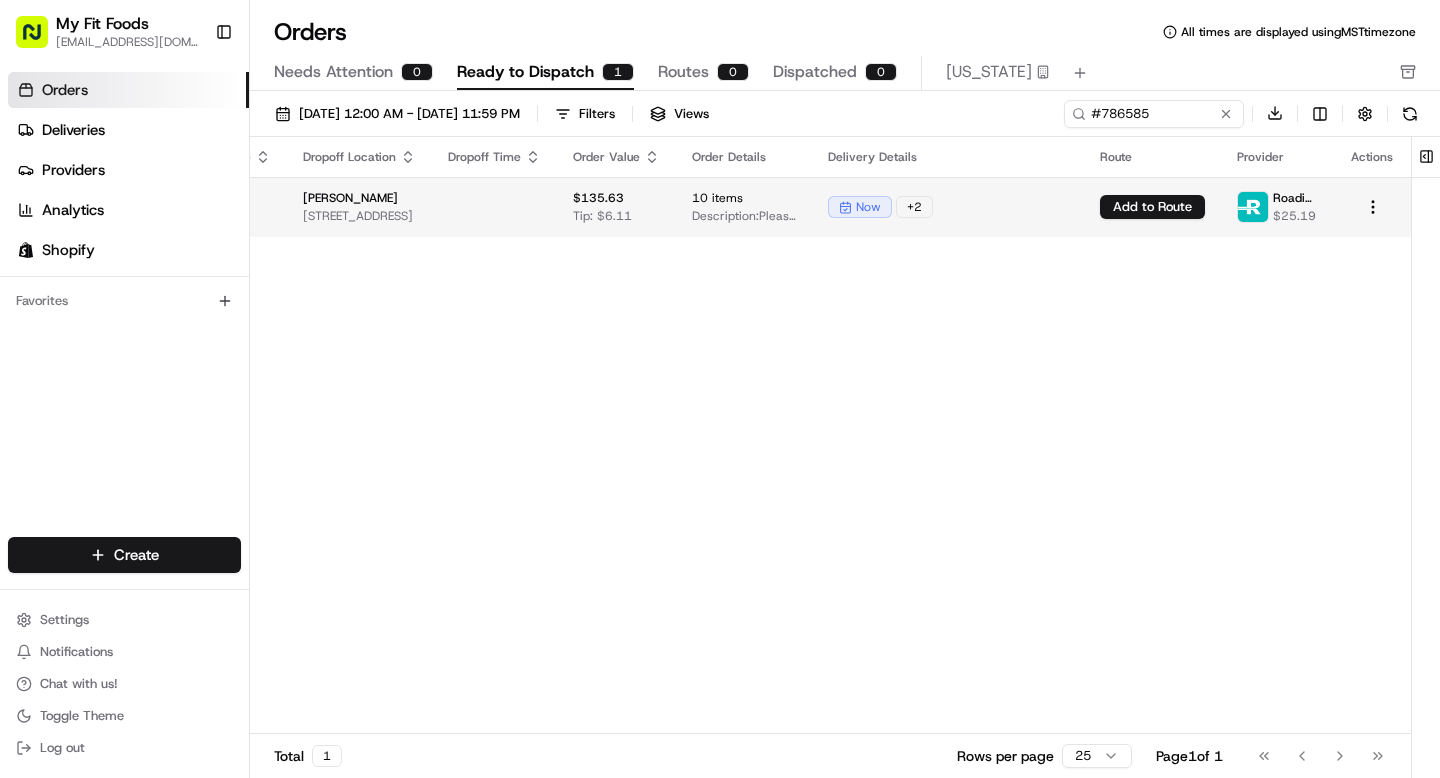 click on "now + 2" at bounding box center (948, 207) 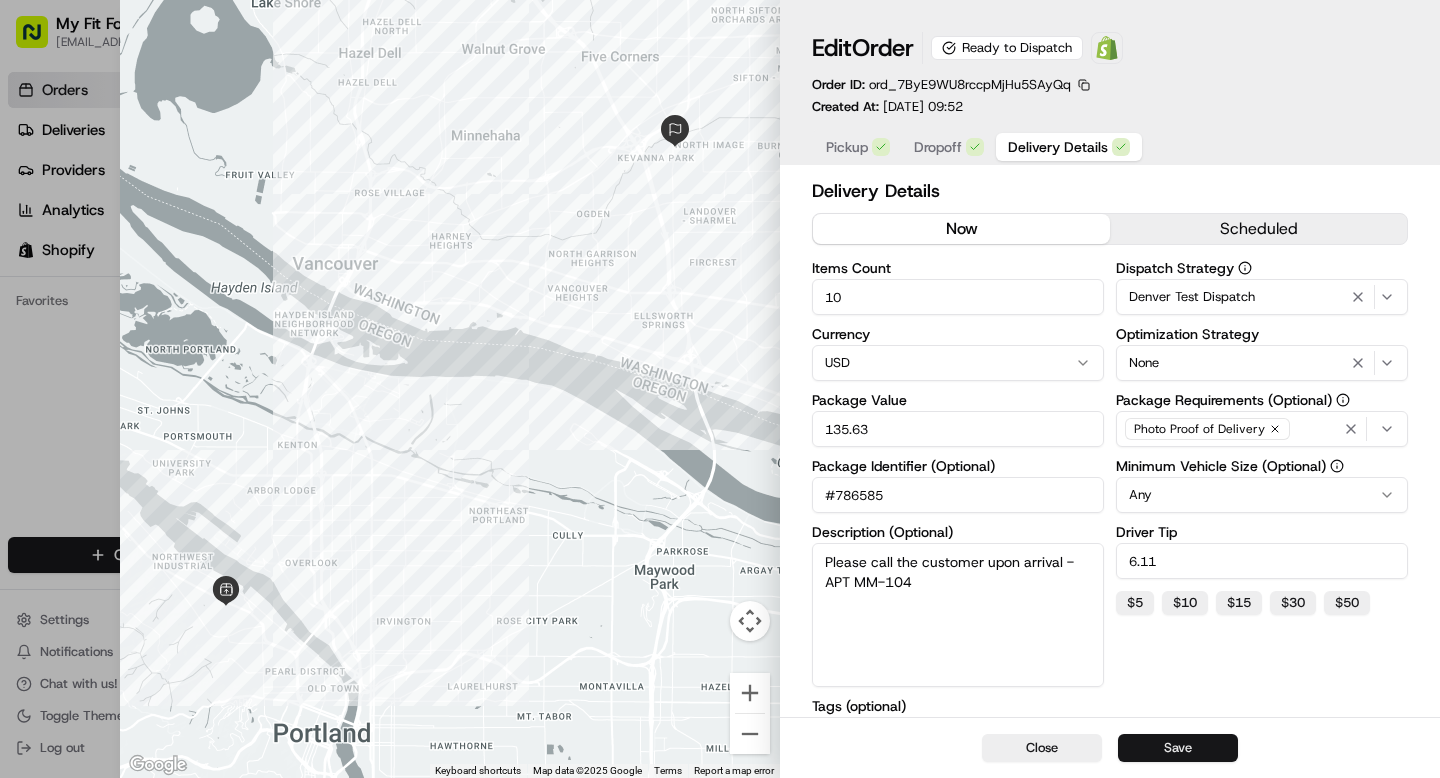 click on "Save" at bounding box center (1178, 748) 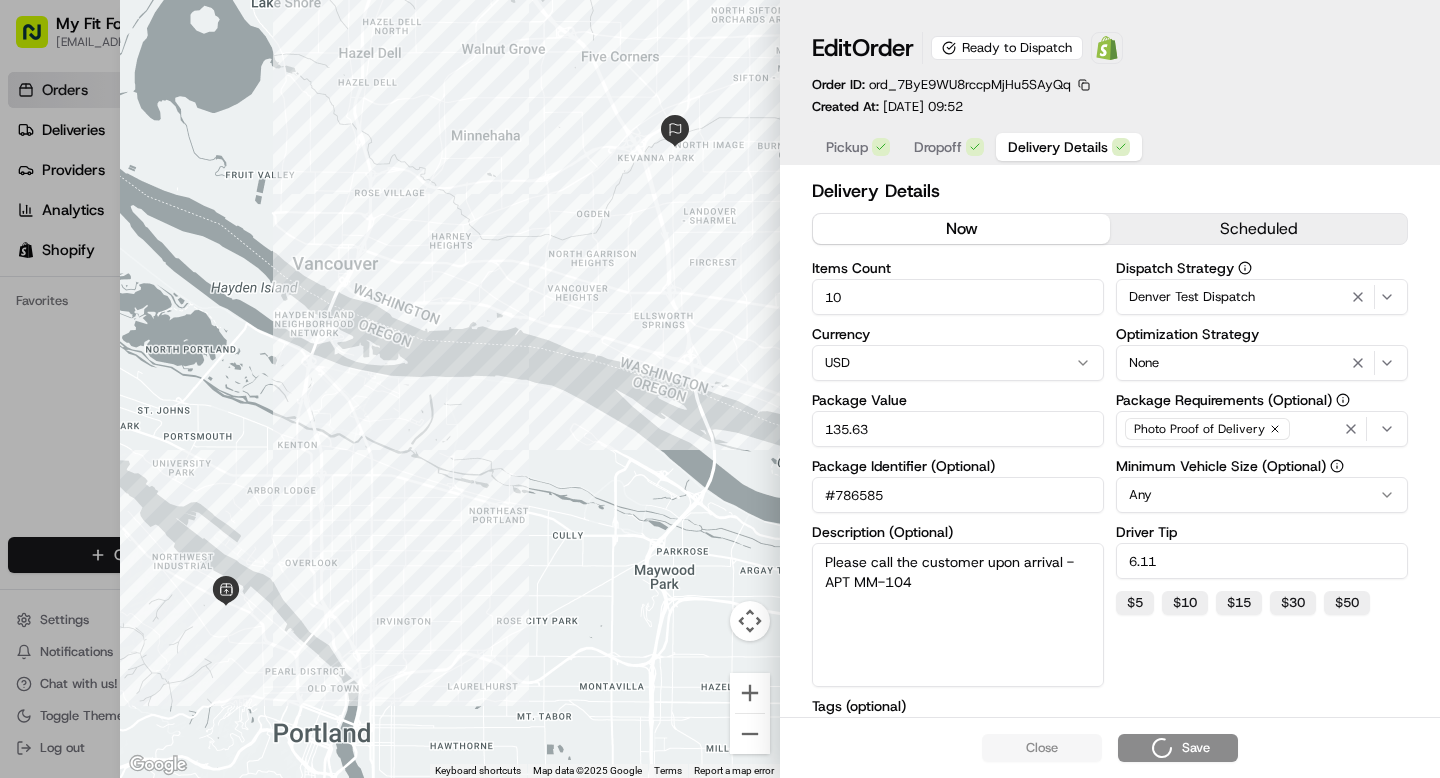 type on "1" 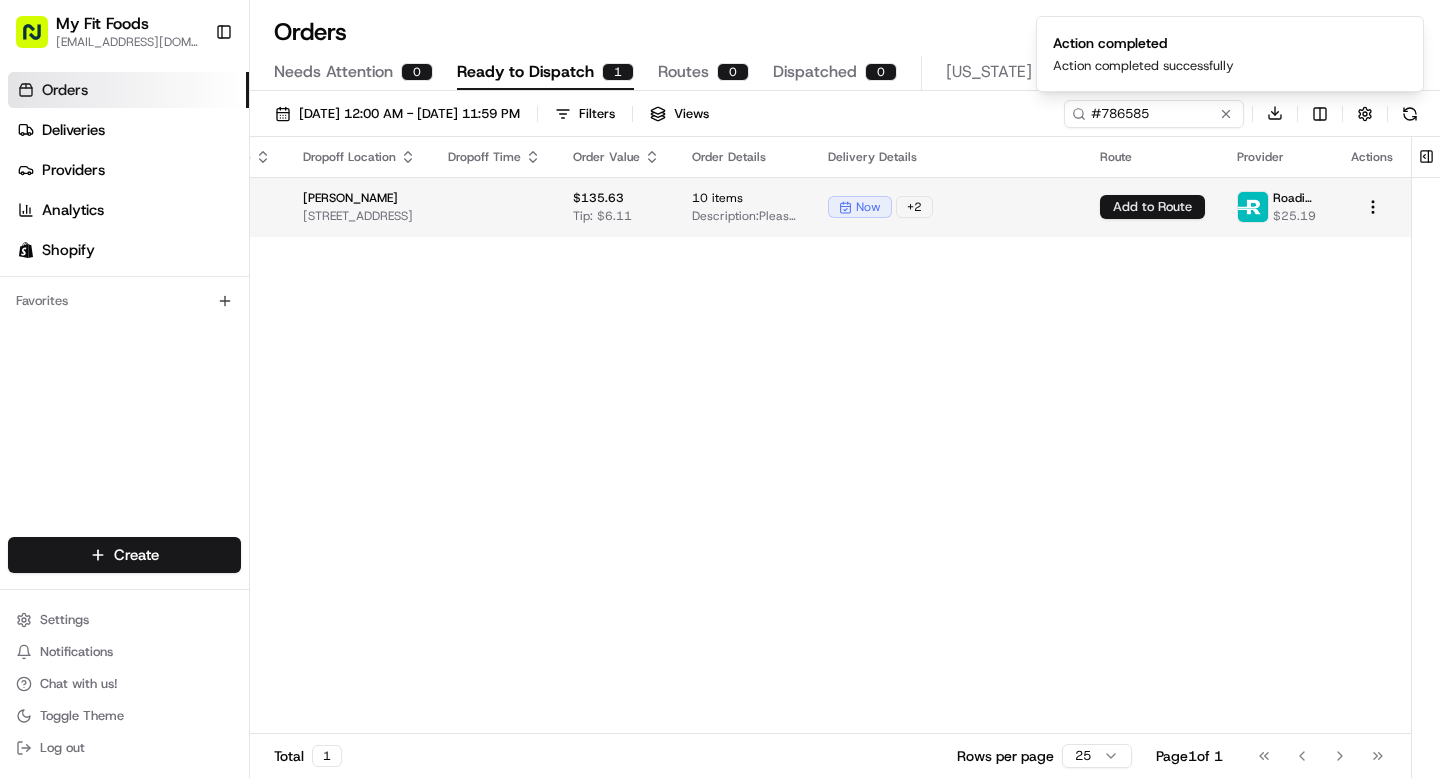 click on "Add to Route" at bounding box center (1152, 207) 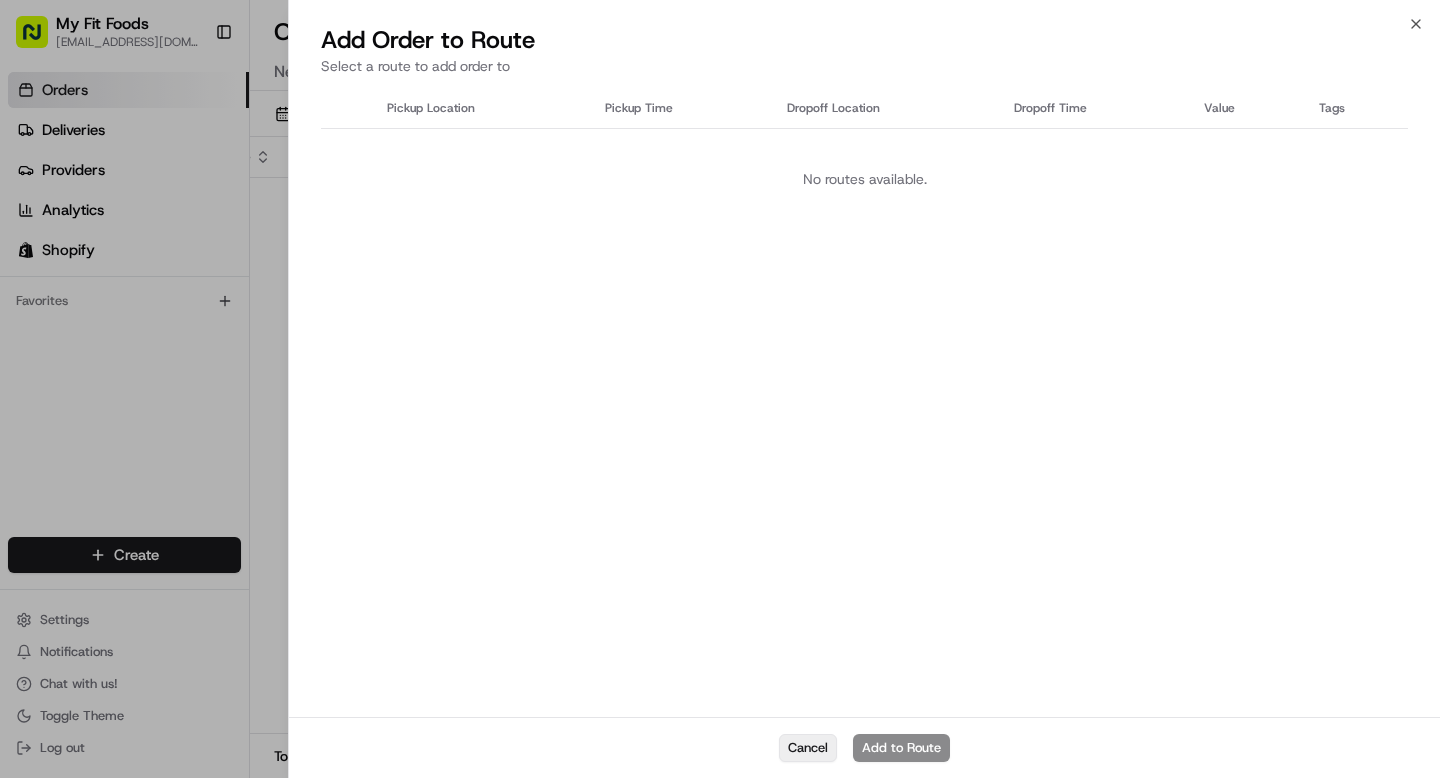 click on "Cancel" at bounding box center [808, 748] 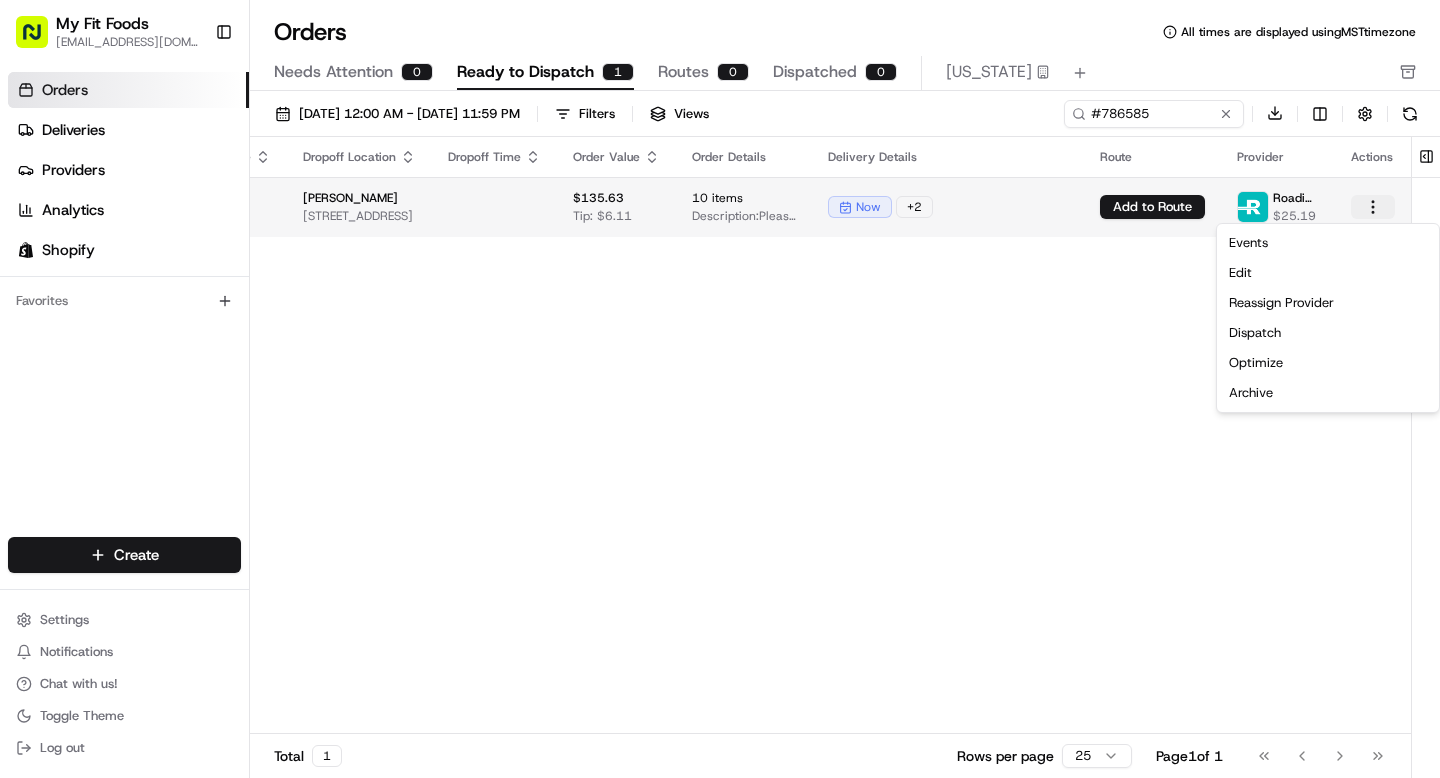click on "My Fit Foods [EMAIL_ADDRESS][DOMAIN_NAME] Toggle Sidebar Orders Deliveries Providers Analytics Shopify Favorites Main Menu Members & Organization Organization Users Roles Preferences Customization Tracking Orchestration Automations Dispatch Strategy Optimization Strategy Locations Pickup Locations Dropoff Locations Shifts Billing Billing Refund Requests Integrations Notification Triggers Webhooks API Keys Request Logs Create Settings Notifications Chat with us! Toggle Theme Log out Orders All times are displayed using  MST  timezone Needs Attention 0 Ready to Dispatch 1 Routes 0 Dispatched 0 [US_STATE] [DATE] 12:00 AM - [DATE] 11:59 PM Filters Views #786585 Download Pickup Location Pickup Time Dropoff Location Dropoff Time Order Value Order Details Delivery Details Route Provider Actions My Fit Foods [STREET_ADDRESS] [PERSON_NAME] [STREET_ADDRESS] $135.63 Tip: $6.11 10   items Description:  Please call the customer upon arrival -
APT MM-104 +" at bounding box center (720, 389) 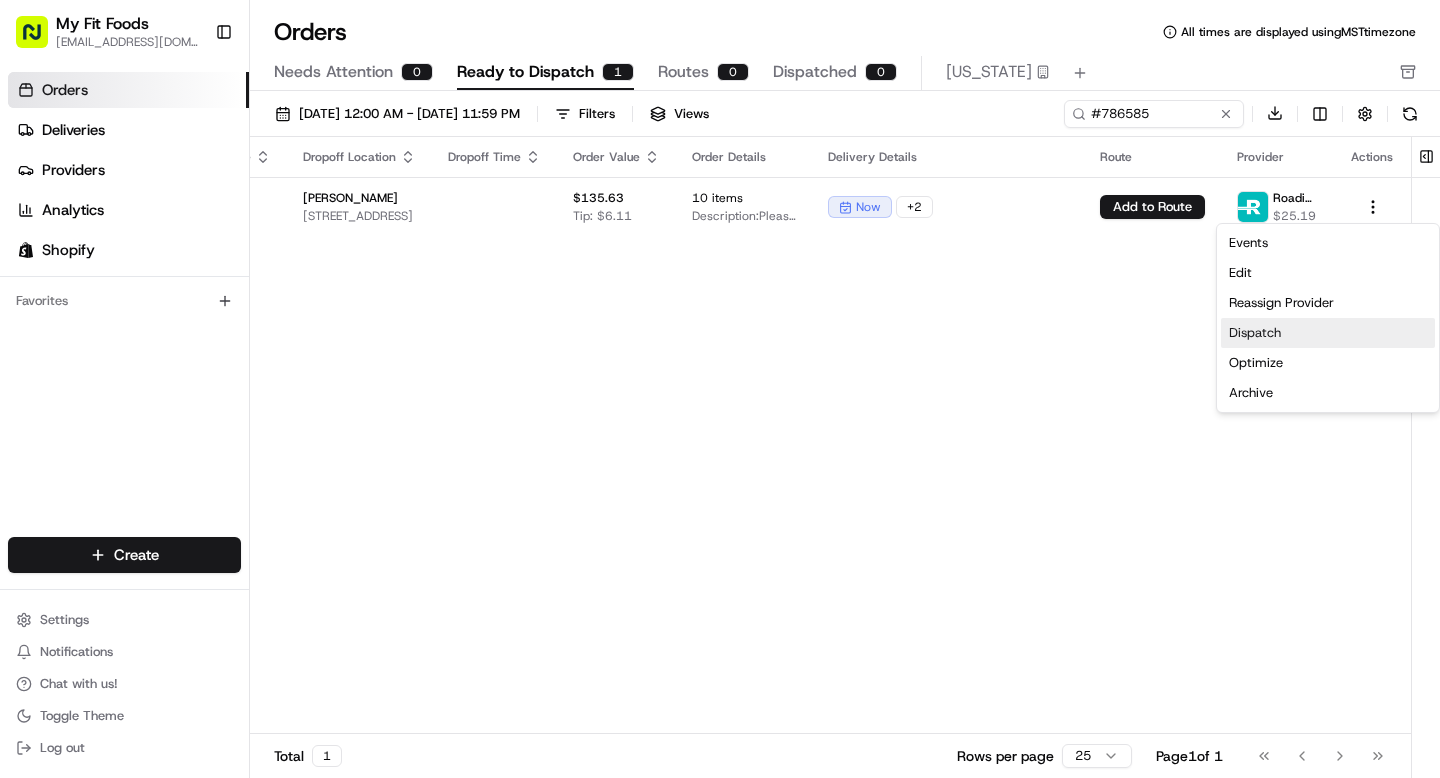 click on "Dispatch" at bounding box center [1328, 333] 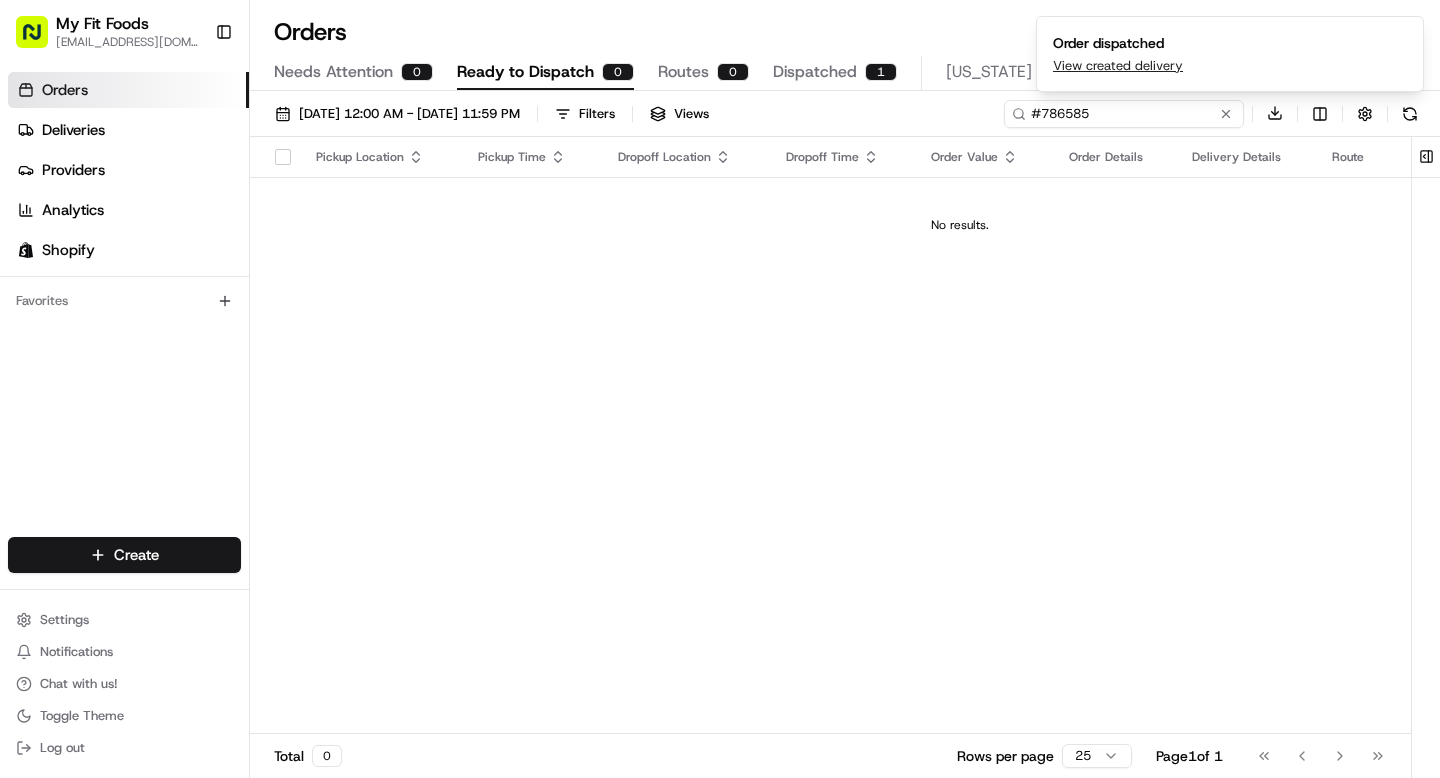 click on "#786585" at bounding box center (1124, 114) 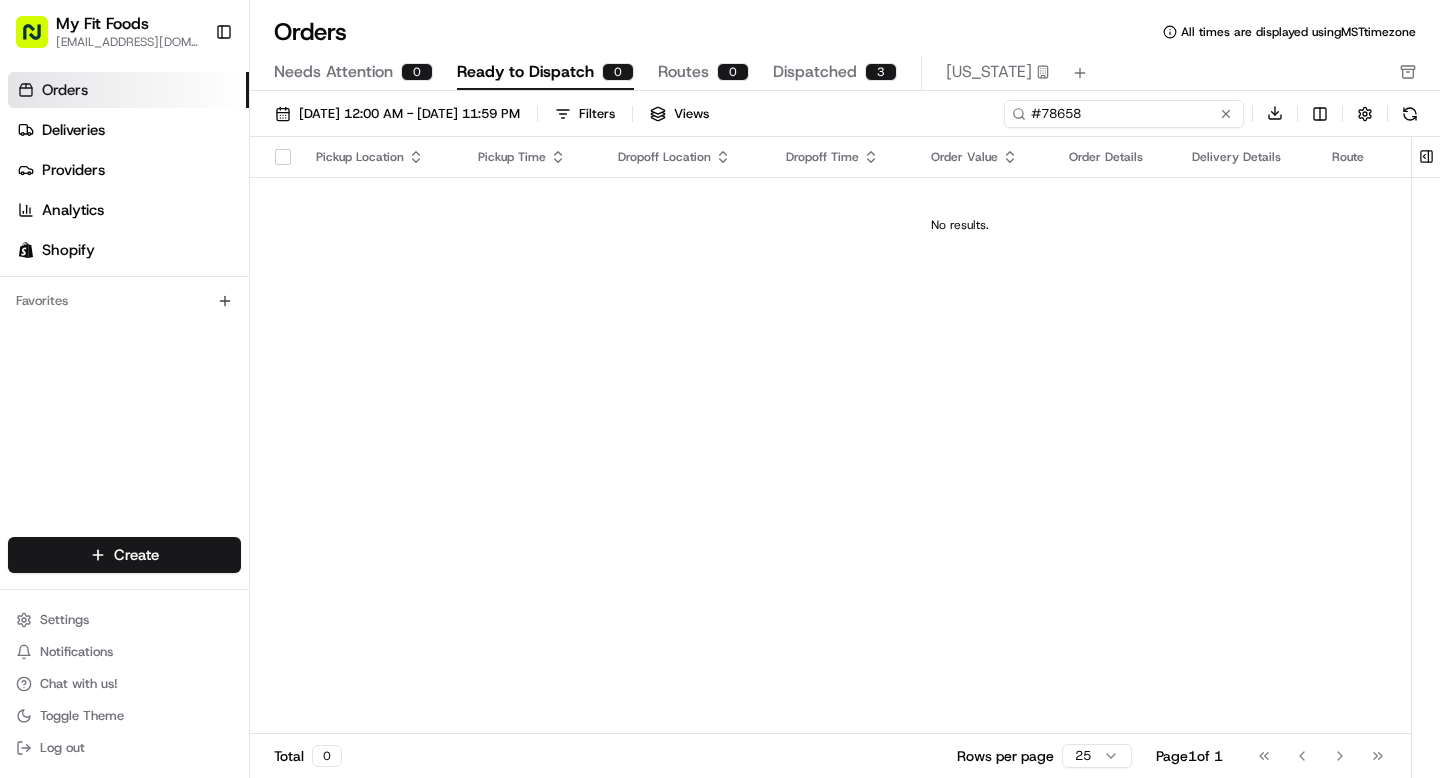type on "#786585" 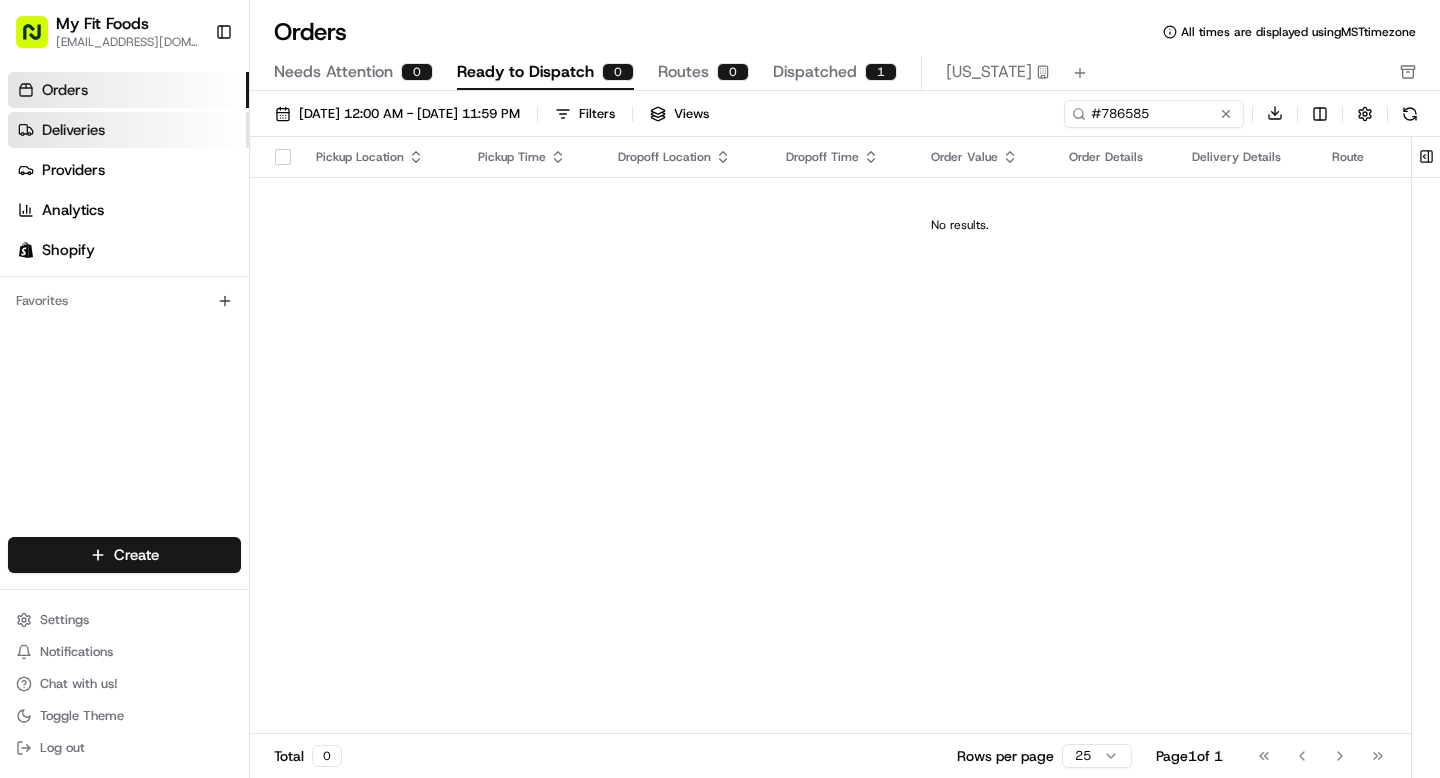 click on "Deliveries" at bounding box center (128, 130) 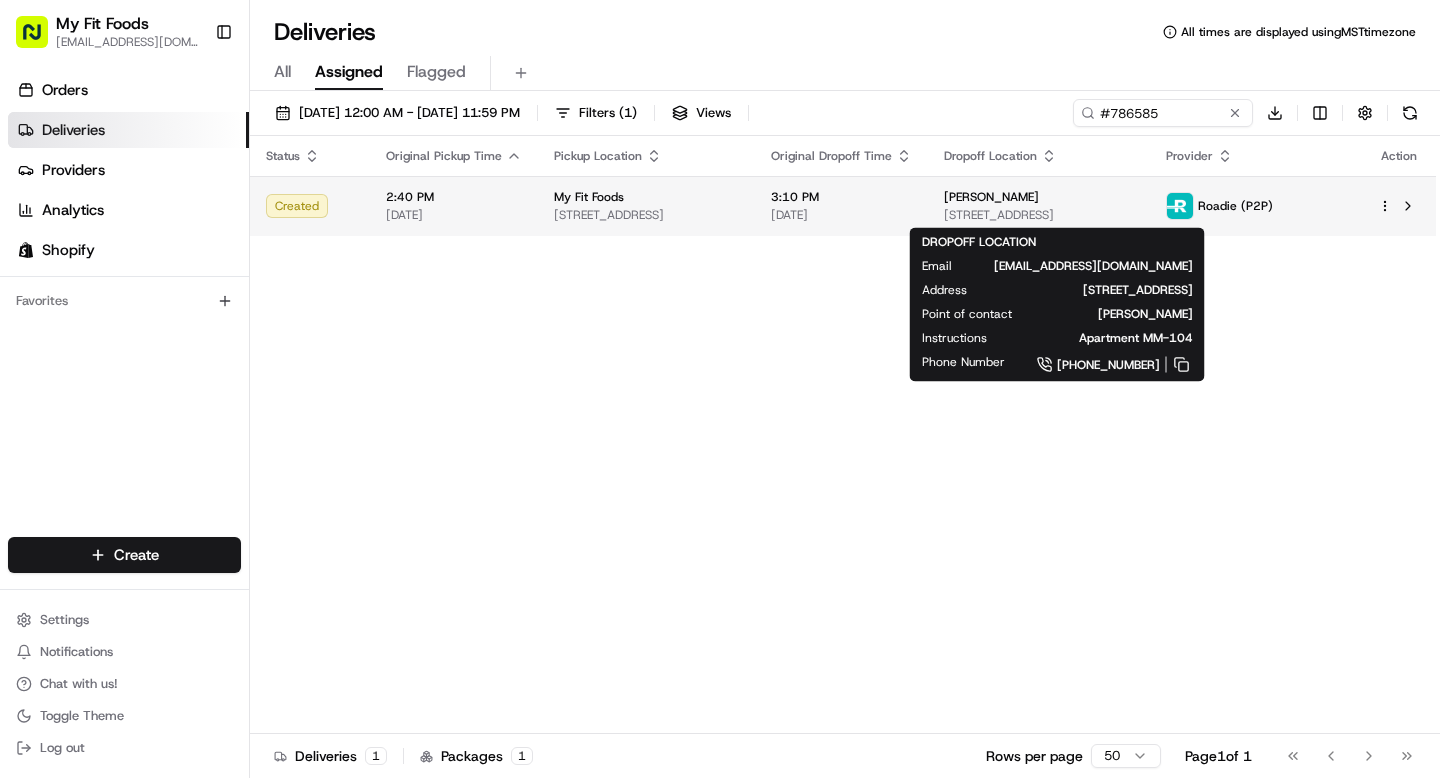 click on "[PERSON_NAME]" at bounding box center (1039, 197) 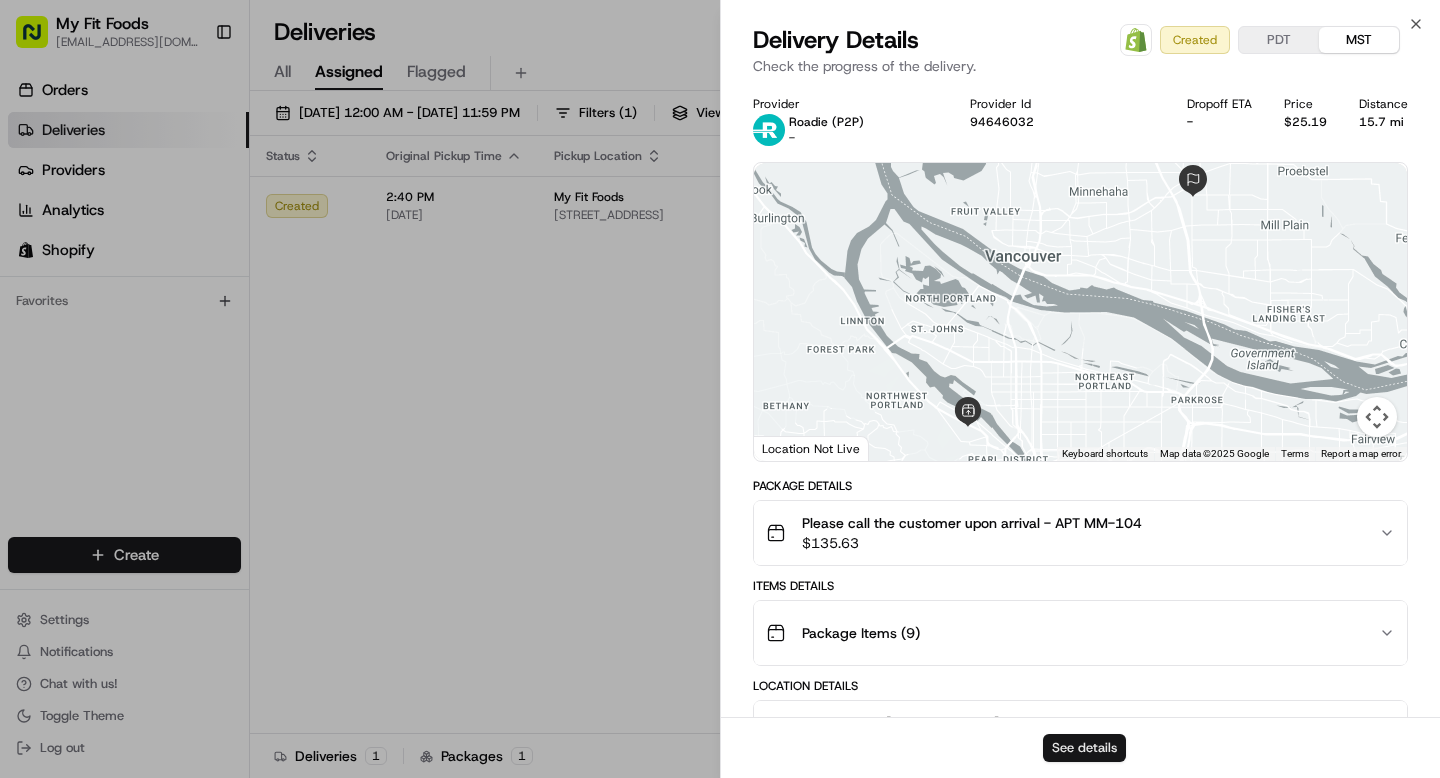 click on "See details" at bounding box center (1084, 748) 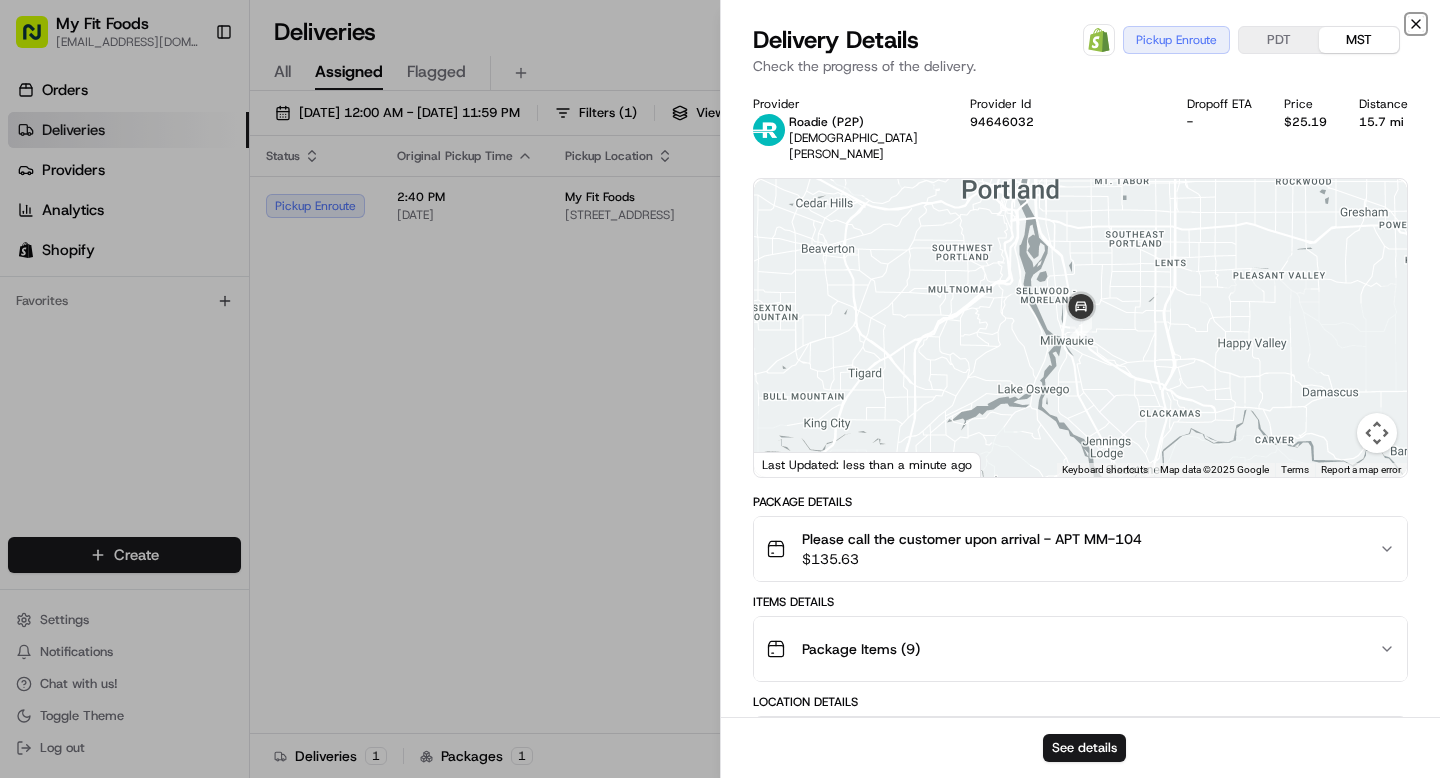 click 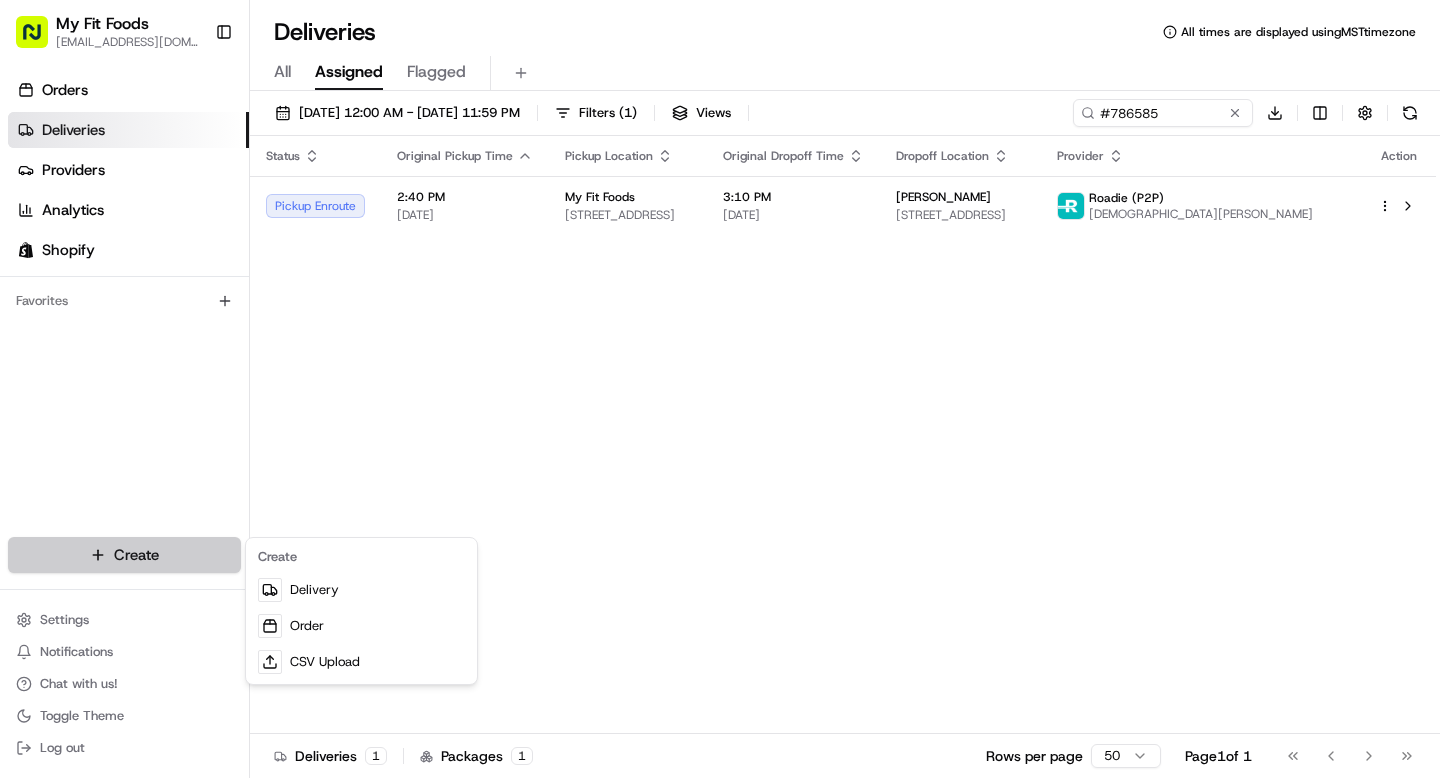 click on "My Fit Foods [EMAIL_ADDRESS][DOMAIN_NAME] Toggle Sidebar Orders Deliveries Providers Analytics Shopify Favorites Main Menu Members & Organization Organization Users Roles Preferences Customization Tracking Orchestration Automations Dispatch Strategy Optimization Strategy Locations Pickup Locations Dropoff Locations Shifts Billing Billing Refund Requests Integrations Notification Triggers Webhooks API Keys Request Logs Create Settings Notifications Chat with us! Toggle Theme Log out Deliveries All times are displayed using  MST  timezone All Assigned Flagged [DATE] 12:00 AM - [DATE] 11:59 PM Filters ( 1 ) Views #786585 Download Status Original Pickup Time Pickup Location Original Dropoff Time Dropoff Location Provider Action Pickup Enroute 2:40 PM [DATE] My Fit Foods [STREET_ADDRESS] 3:10 PM [DATE] [PERSON_NAME] [STREET_ADDRESS] Roadie (P2P) [PERSON_NAME] Deliveries 1 Packages 1 Rows per page 50 Page  1  of   1 Go to first page" at bounding box center [720, 389] 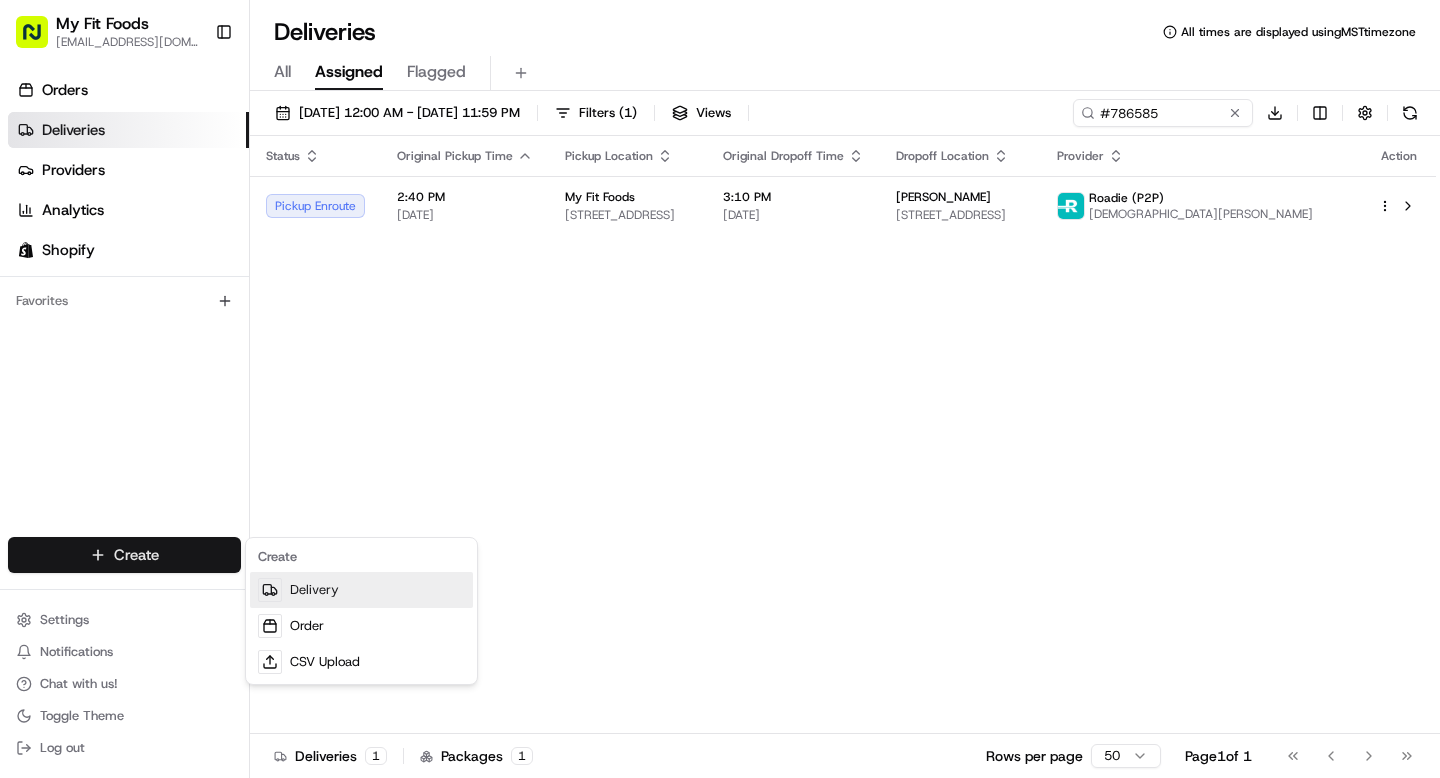 click on "Delivery" at bounding box center [361, 590] 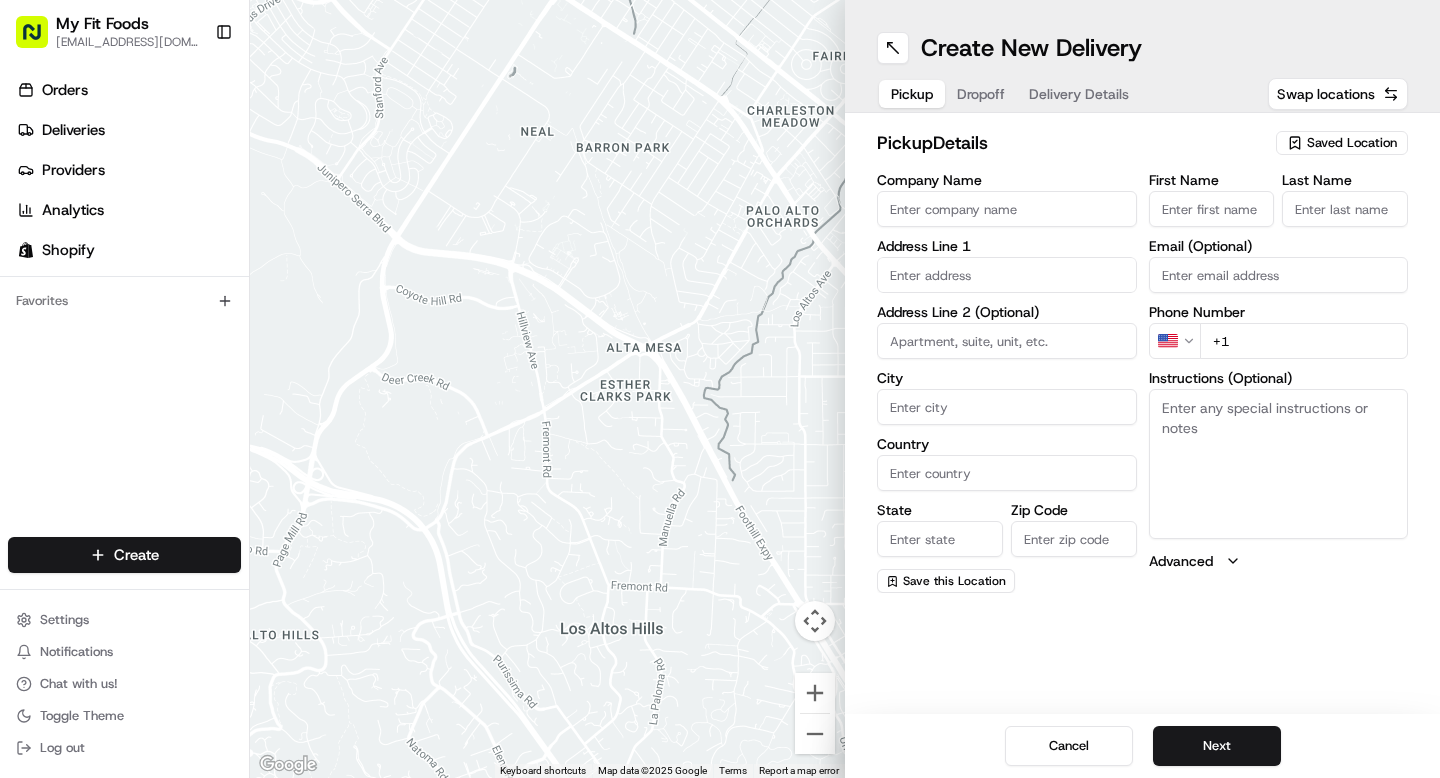 click on "Saved Location" at bounding box center (1352, 143) 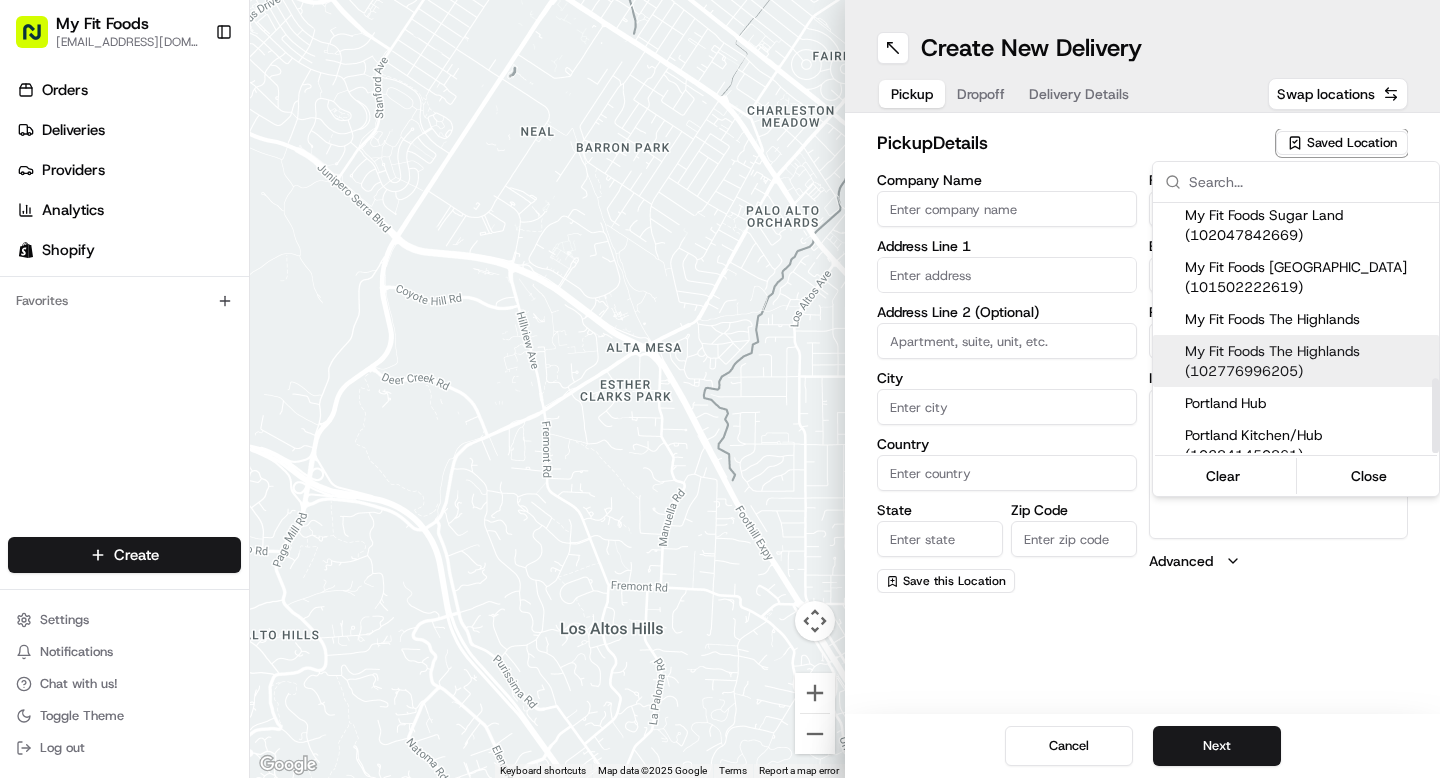 scroll, scrollTop: 586, scrollLeft: 0, axis: vertical 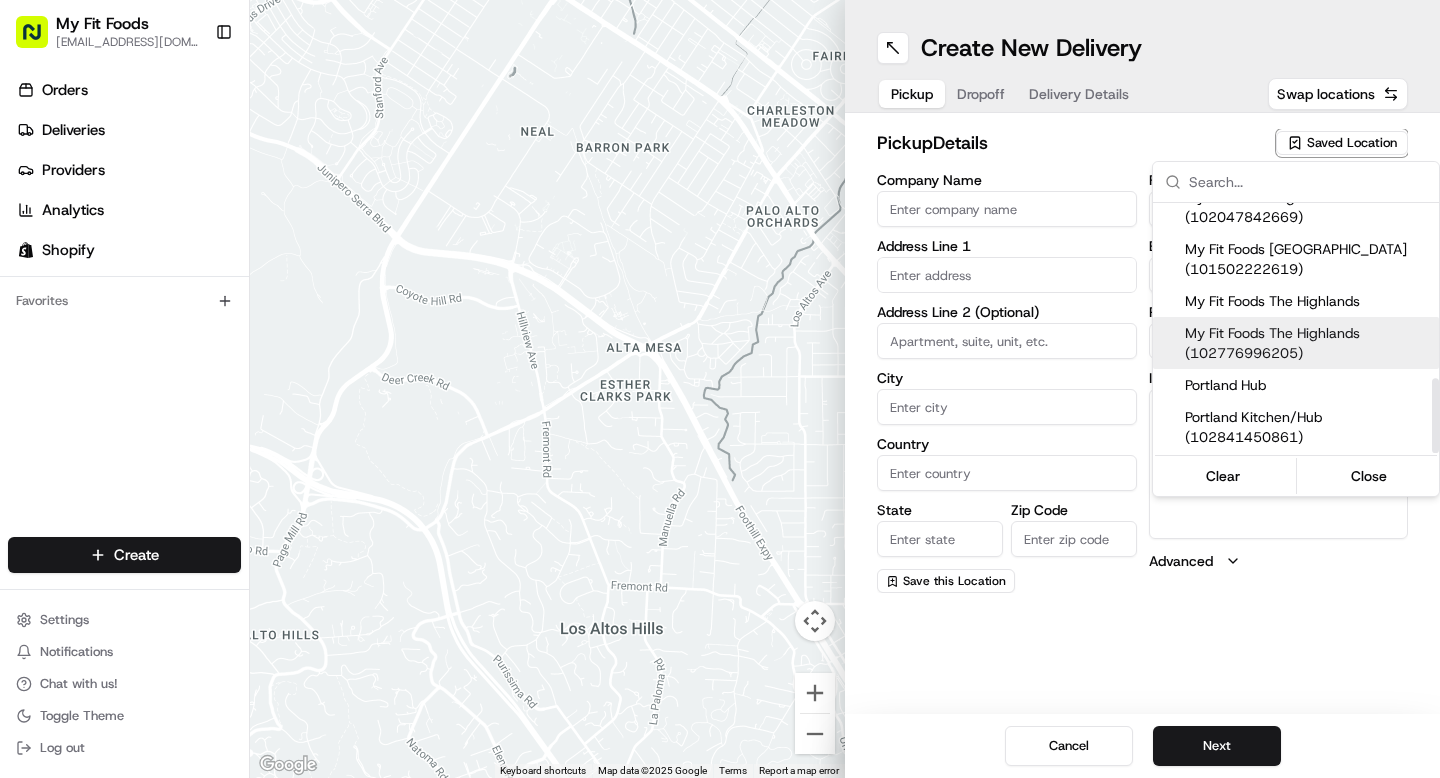 click on "My Fit Foods The Highlands (102776996205)" at bounding box center (1308, 343) 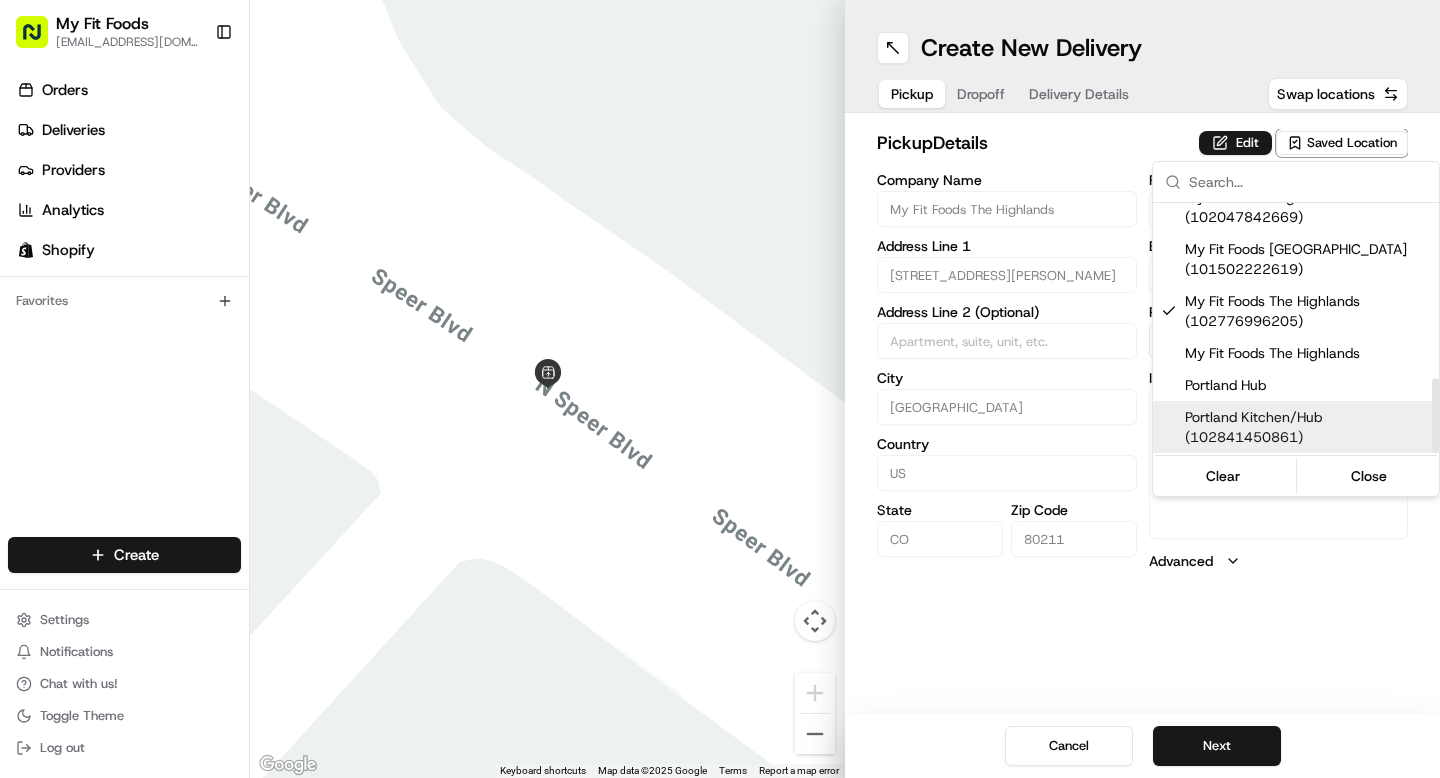 click on "My Fit Foods [EMAIL_ADDRESS][DOMAIN_NAME] Toggle Sidebar Orders Deliveries Providers Analytics Shopify Favorites Main Menu Members & Organization Organization Users Roles Preferences Customization Tracking Orchestration Automations Dispatch Strategy Optimization Strategy Locations Pickup Locations Dropoff Locations Shifts Billing Billing Refund Requests Integrations Notification Triggers Webhooks API Keys Request Logs Create Settings Notifications Chat with us! Toggle Theme Log out ← Move left → Move right ↑ Move up ↓ Move down + Zoom in - Zoom out Home Jump left by 75% End Jump right by 75% Page Up Jump up by 75% Page Down Jump down by 75% Keyboard shortcuts Map Data Map data ©2025 Google Map data ©2025 Google 2 m  Click to toggle between metric and imperial units Terms Report a map error Create New Delivery Pickup Dropoff Delivery Details Swap locations pickup  Details  Edit Saved Location Company Name My Fit Foods The Highlands Address Line [GEOGRAPHIC_DATA][STREET_ADDRESS][PERSON_NAME] Address Line 2 (Optional)" at bounding box center (720, 389) 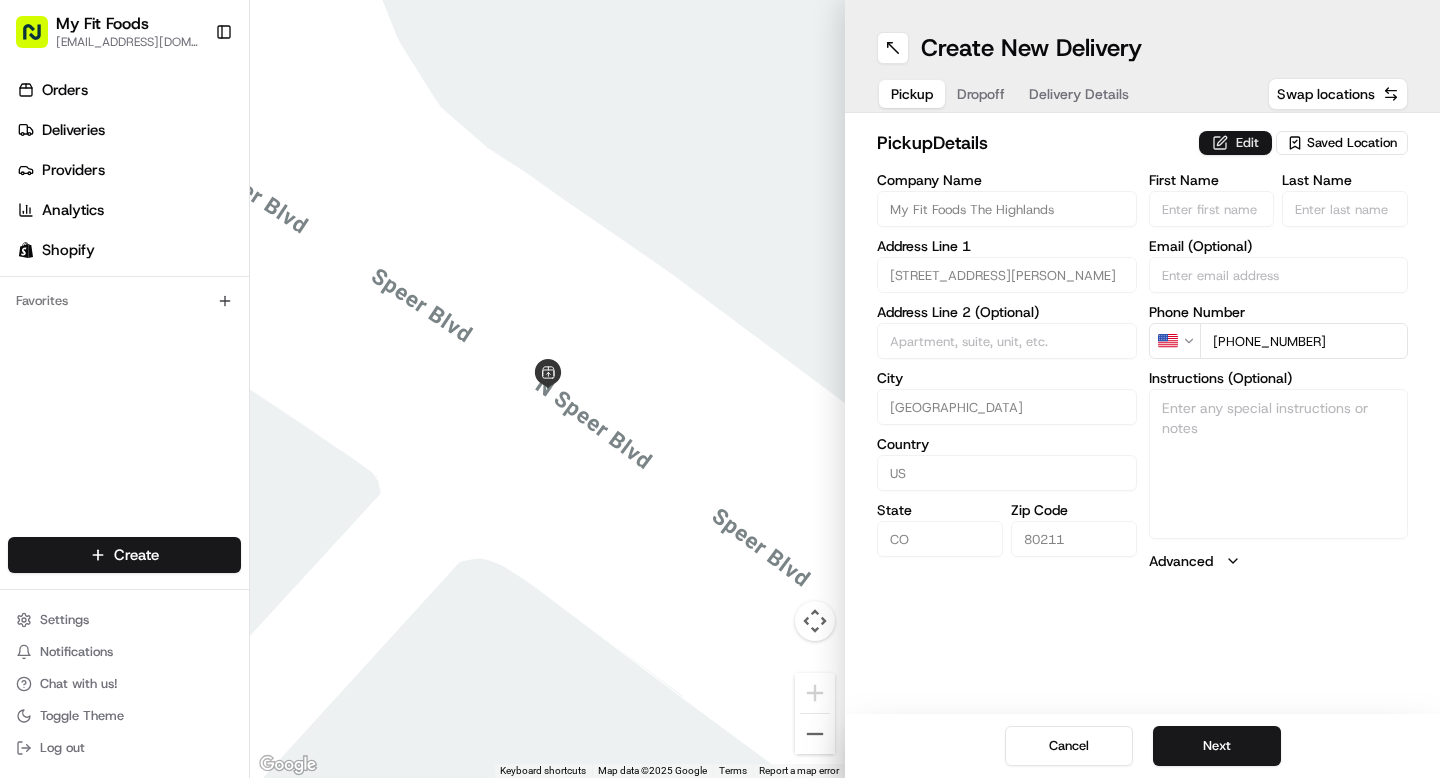 click on "Edit" at bounding box center [1235, 143] 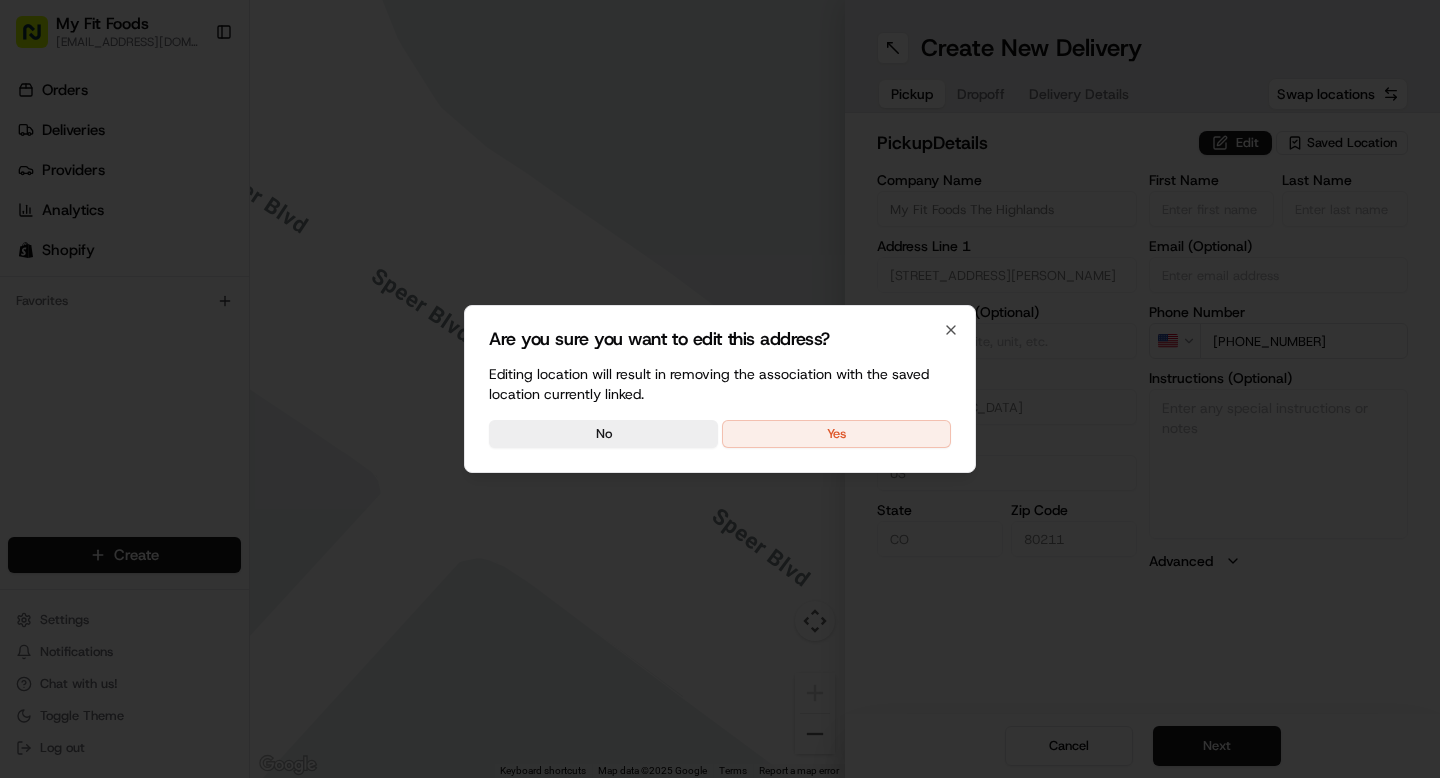 click on "Yes" at bounding box center [836, 434] 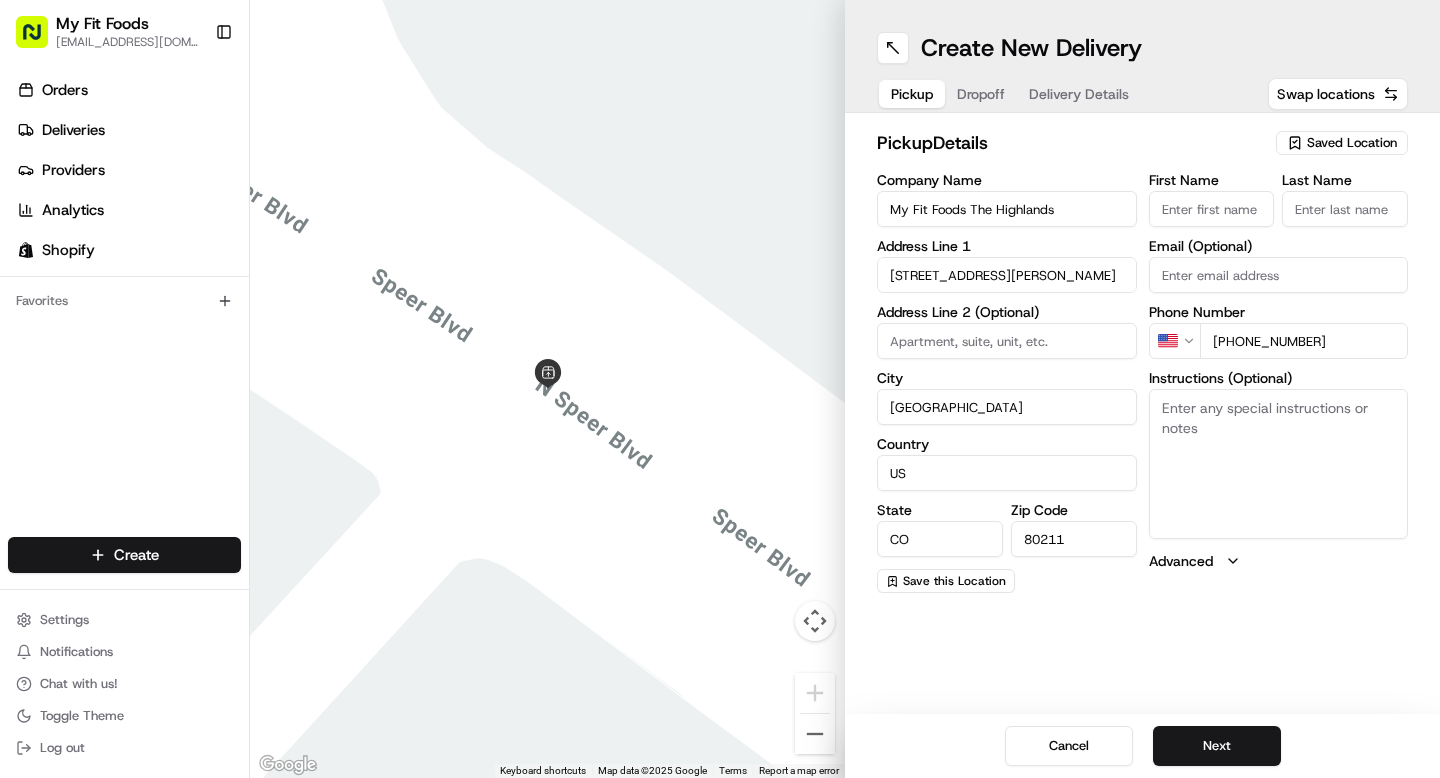 click on "Instructions (Optional)" at bounding box center (1279, 464) 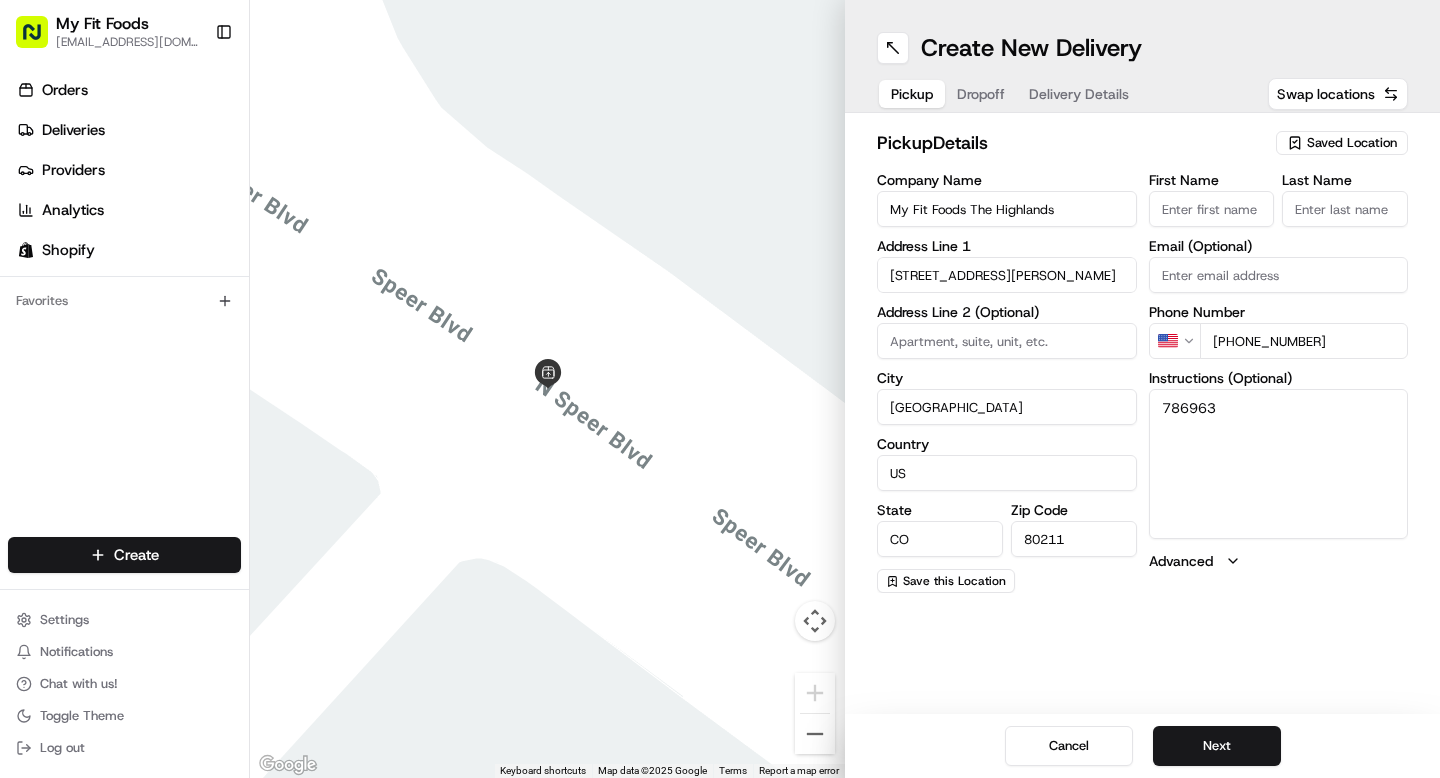 click on "786963" at bounding box center [1279, 464] 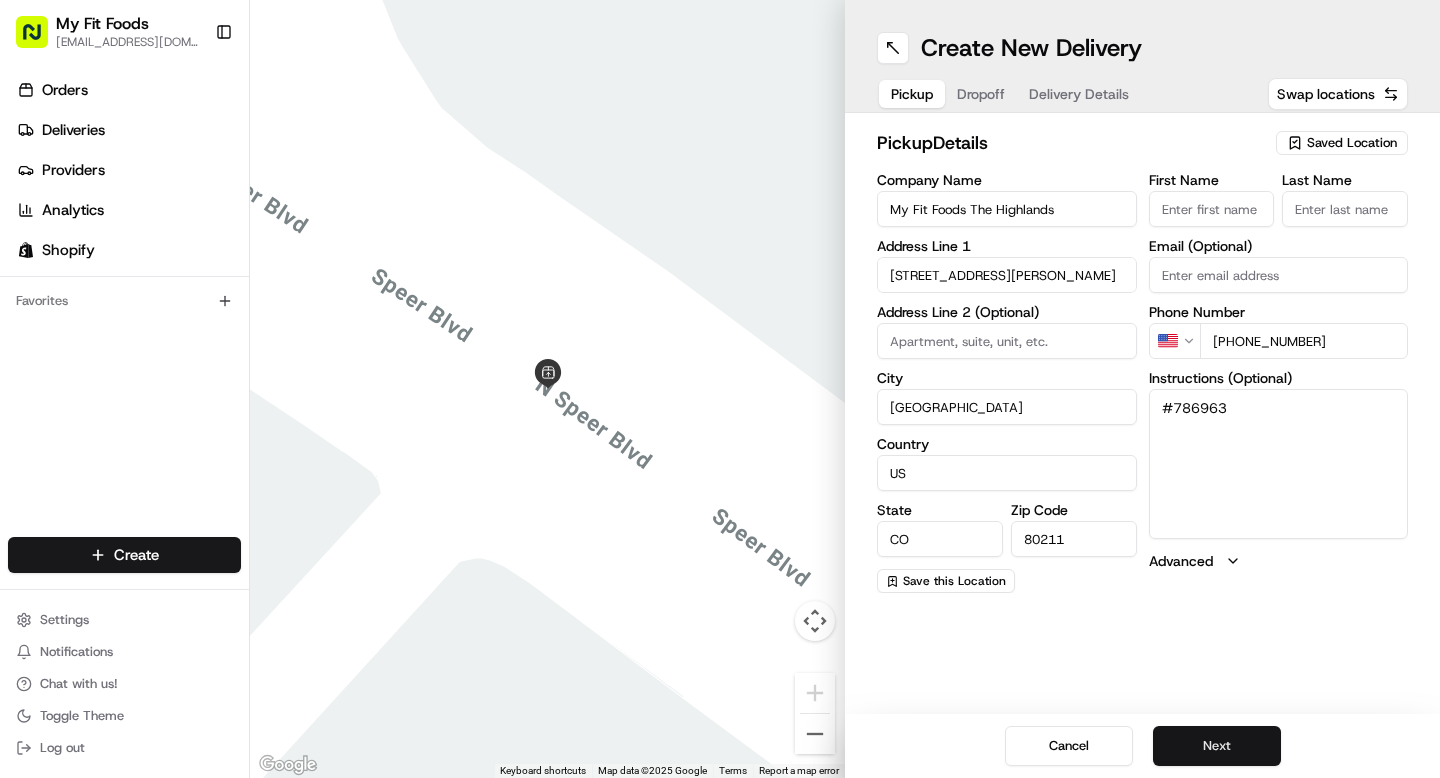 type on "#786963" 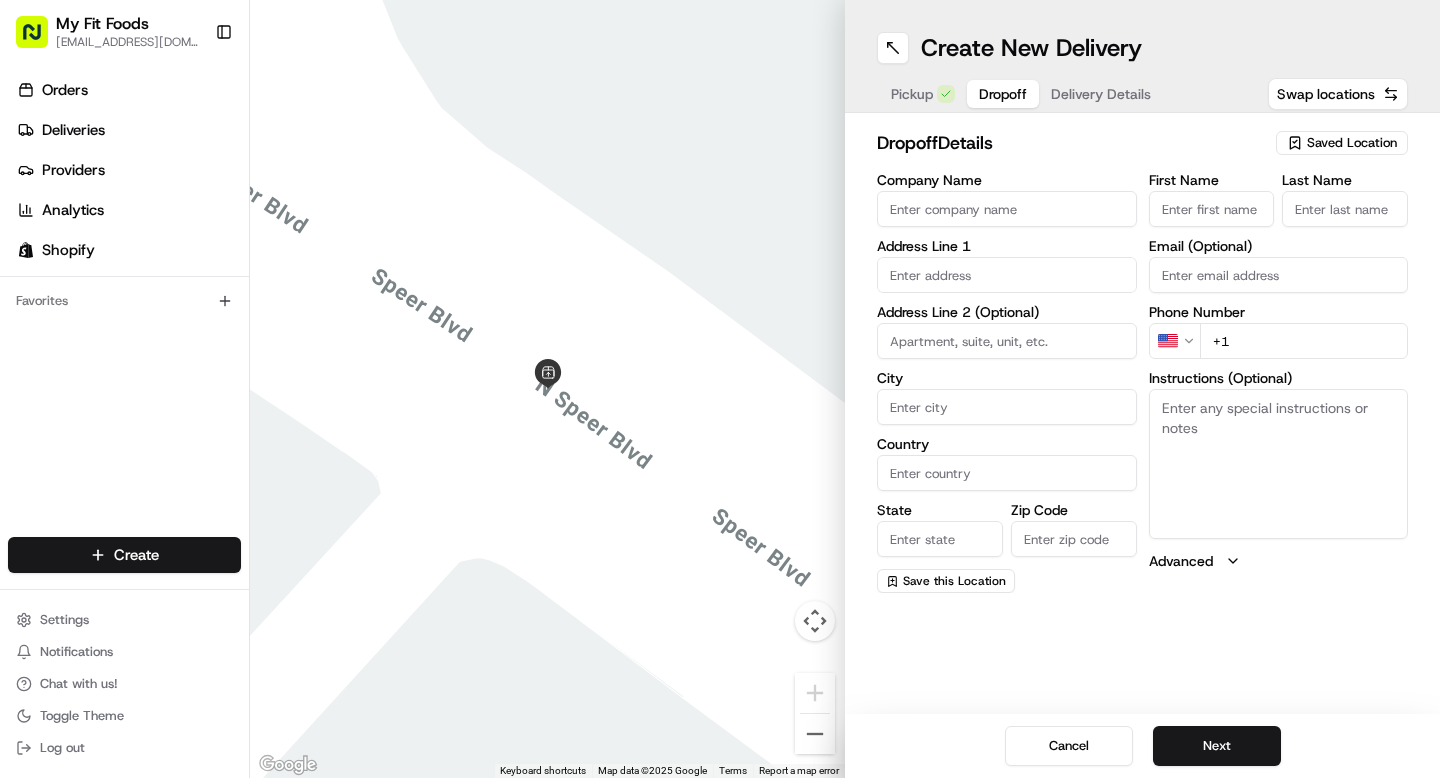 click on "Instructions (Optional)" at bounding box center (1279, 464) 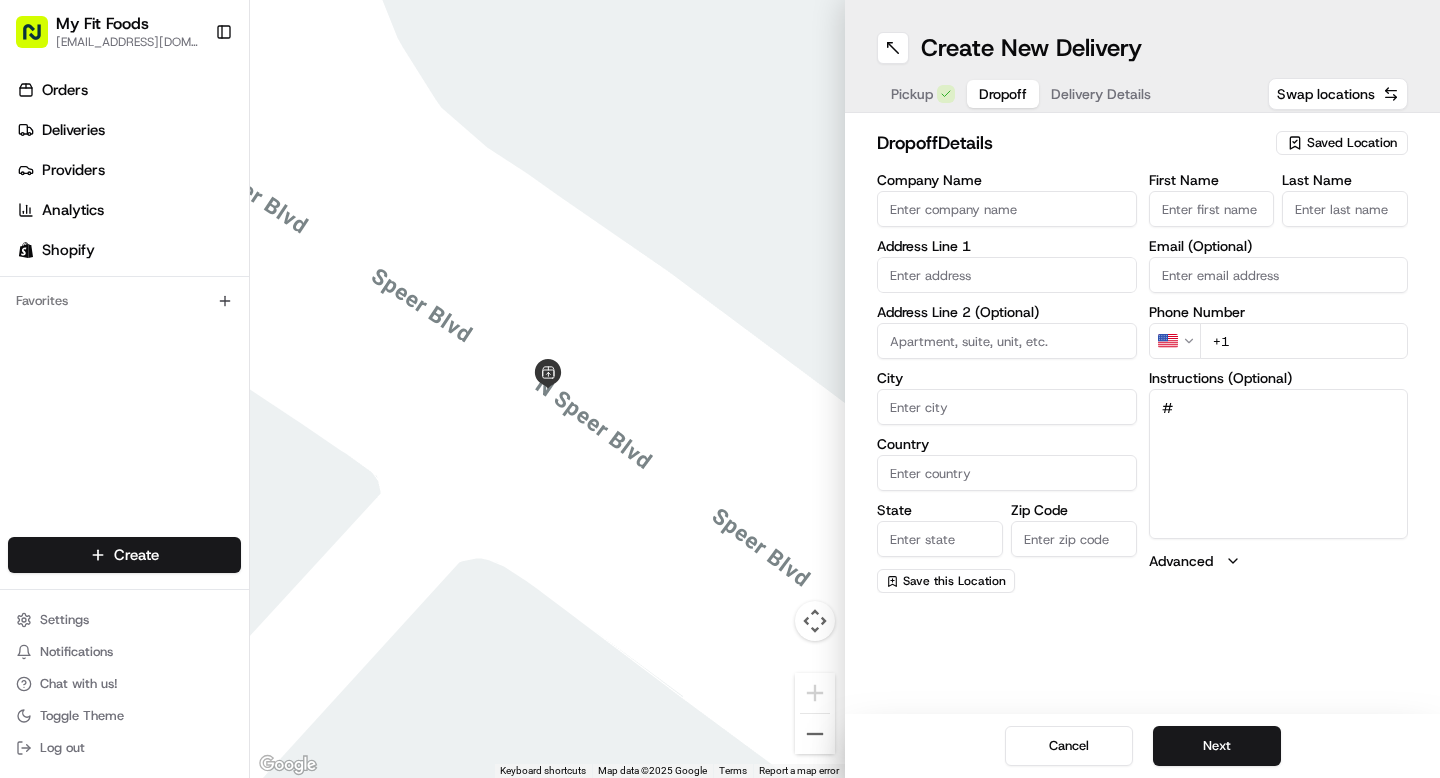 paste on "786963" 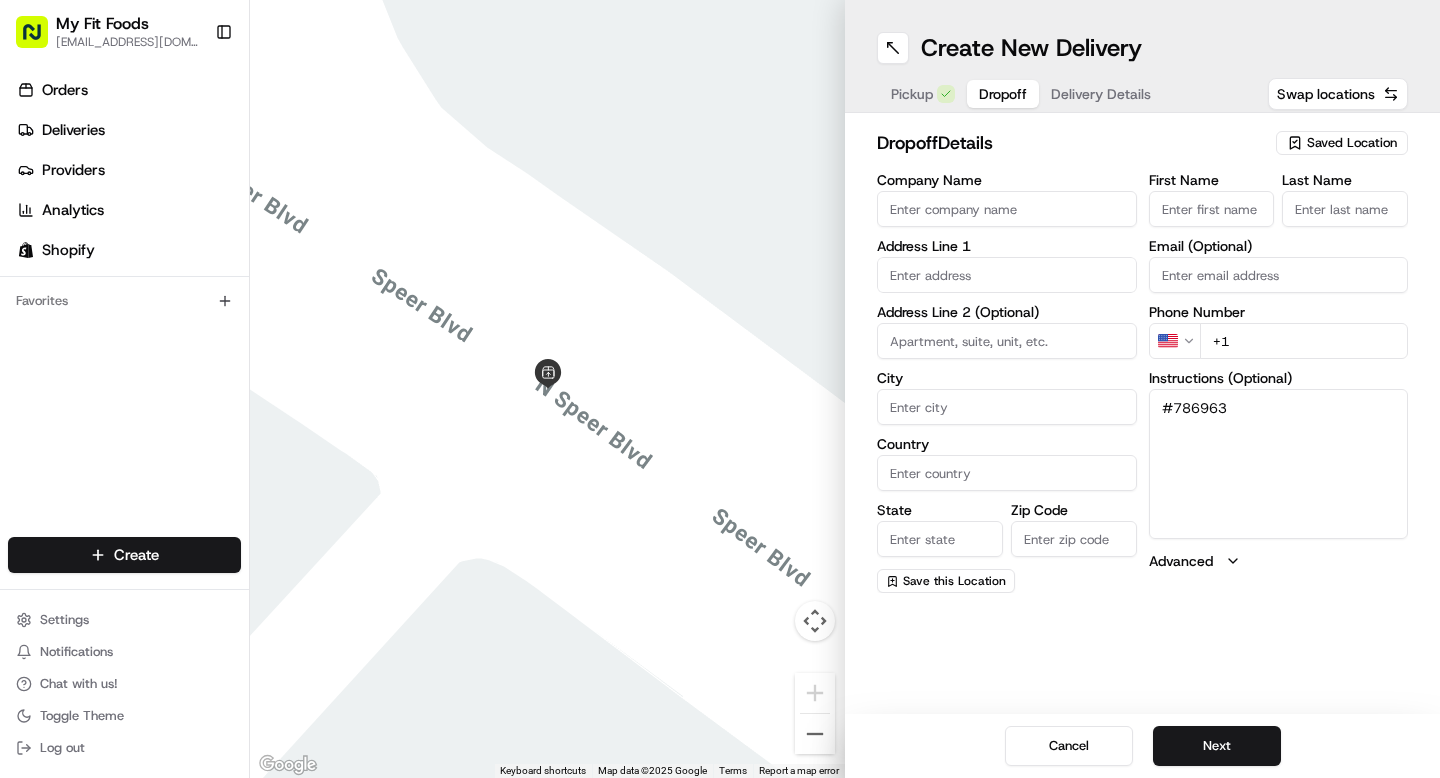 type on "#786963" 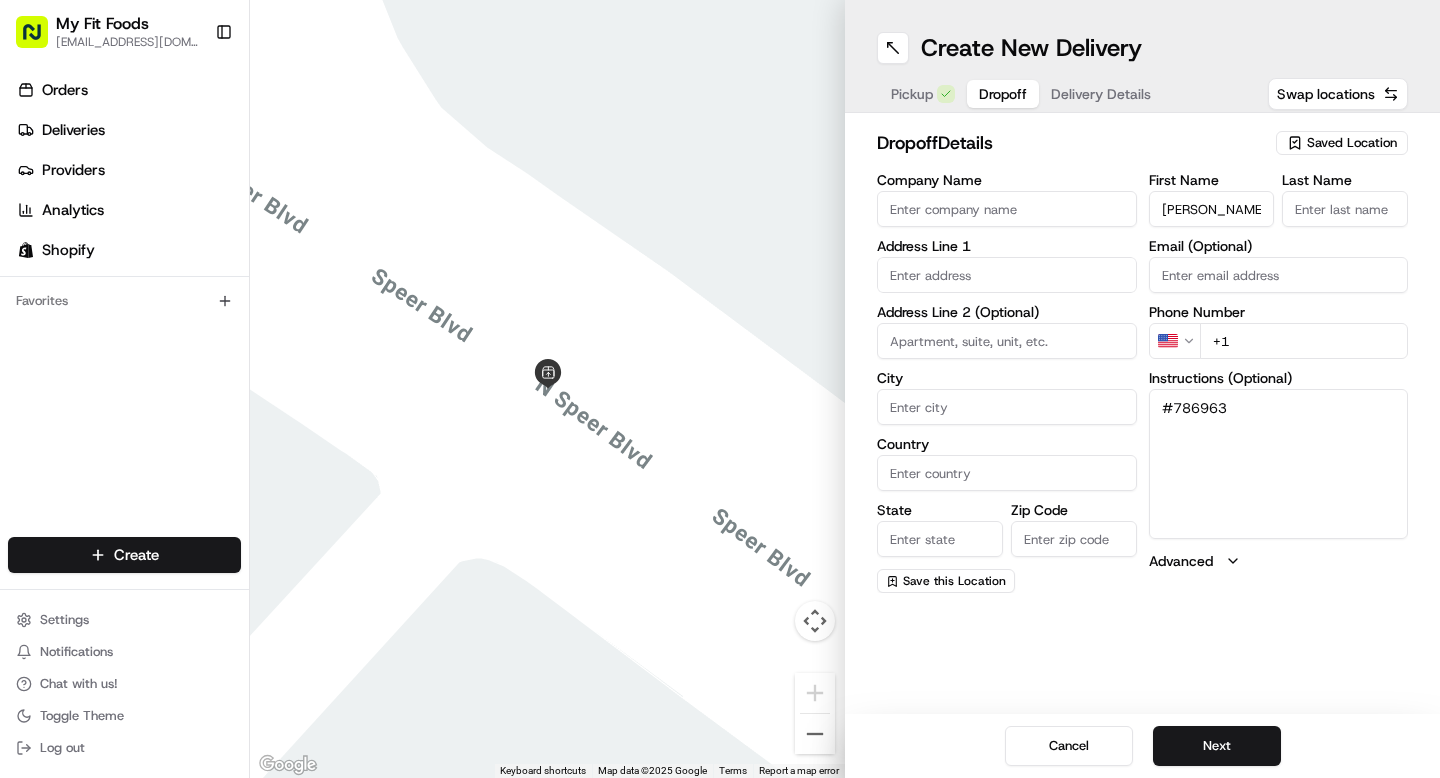 type on "[PERSON_NAME]" 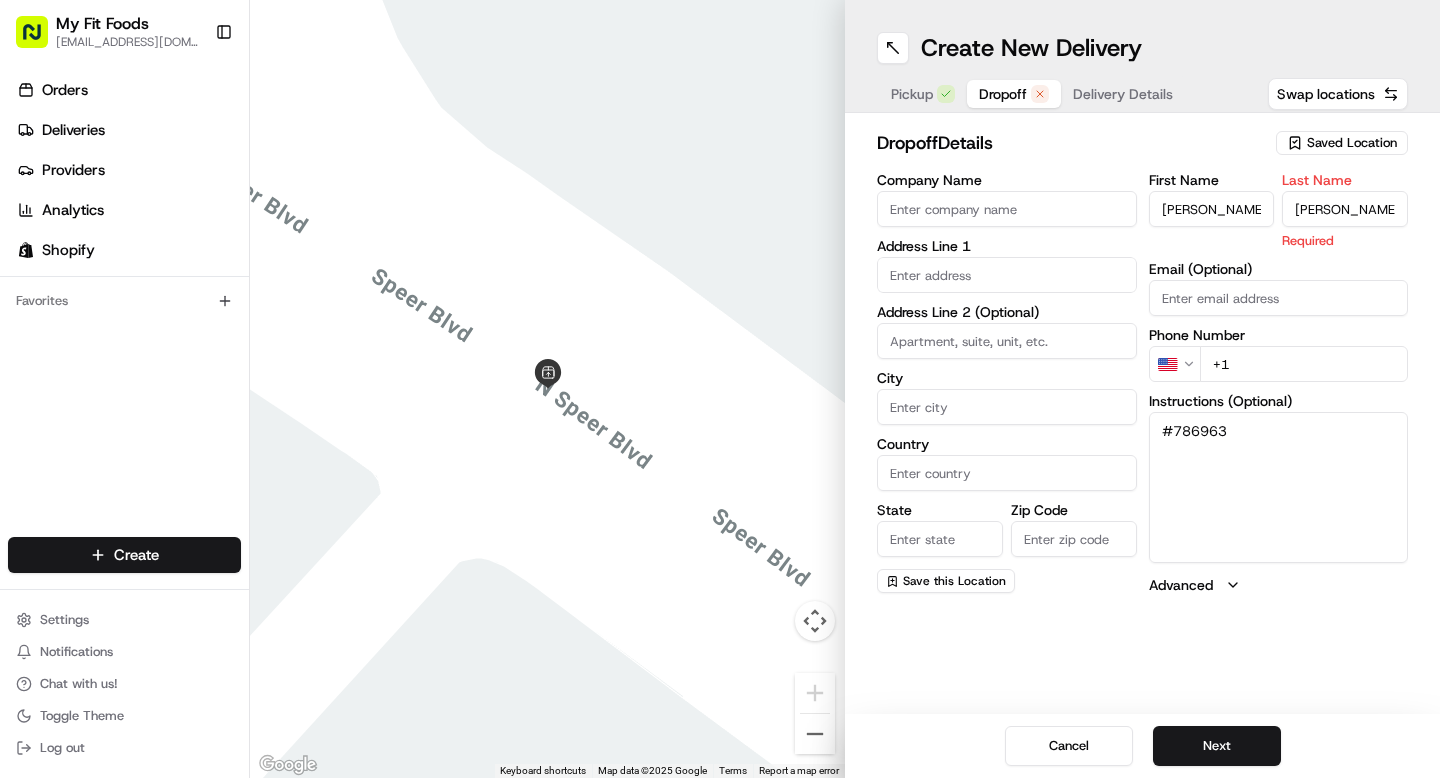 type on "[PERSON_NAME]" 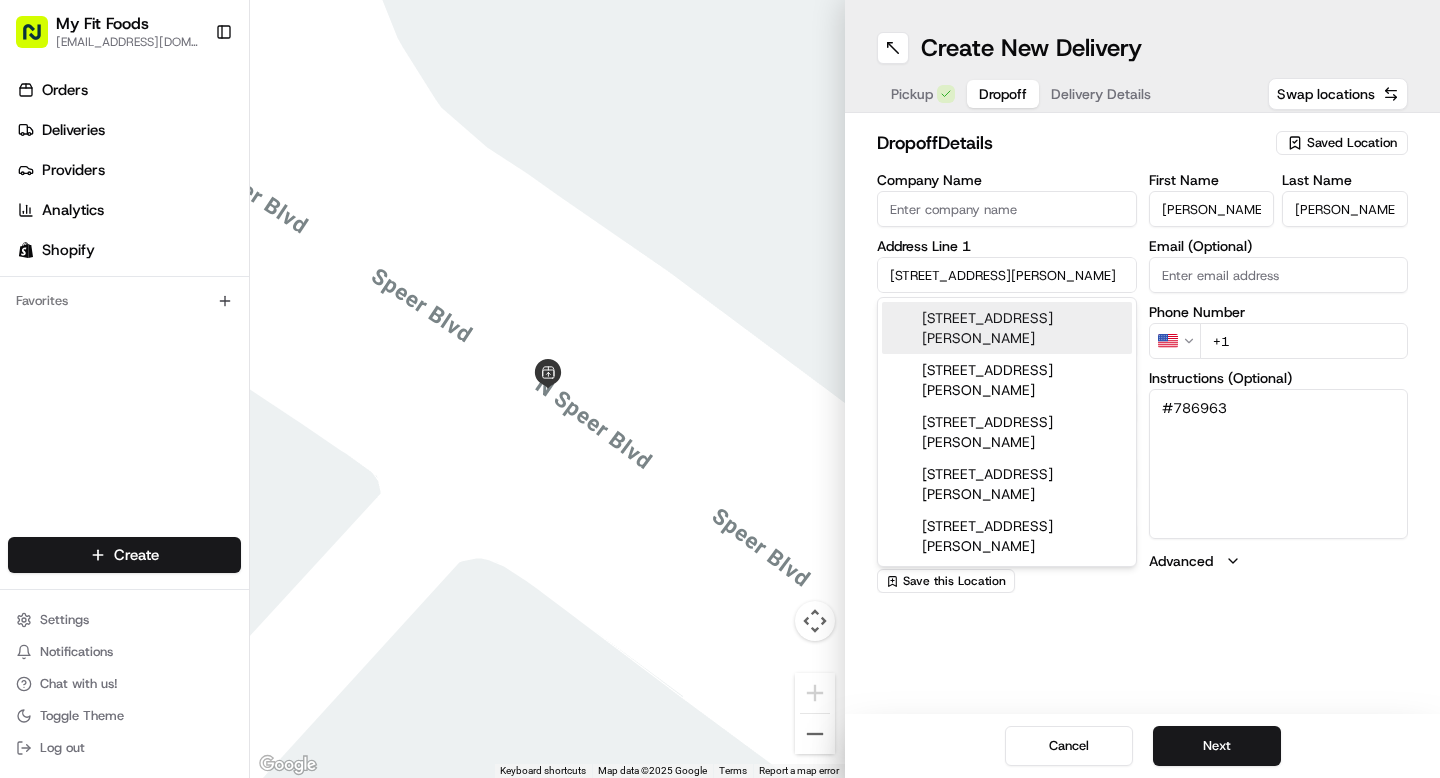 click on "[STREET_ADDRESS][PERSON_NAME]" at bounding box center [1007, 328] 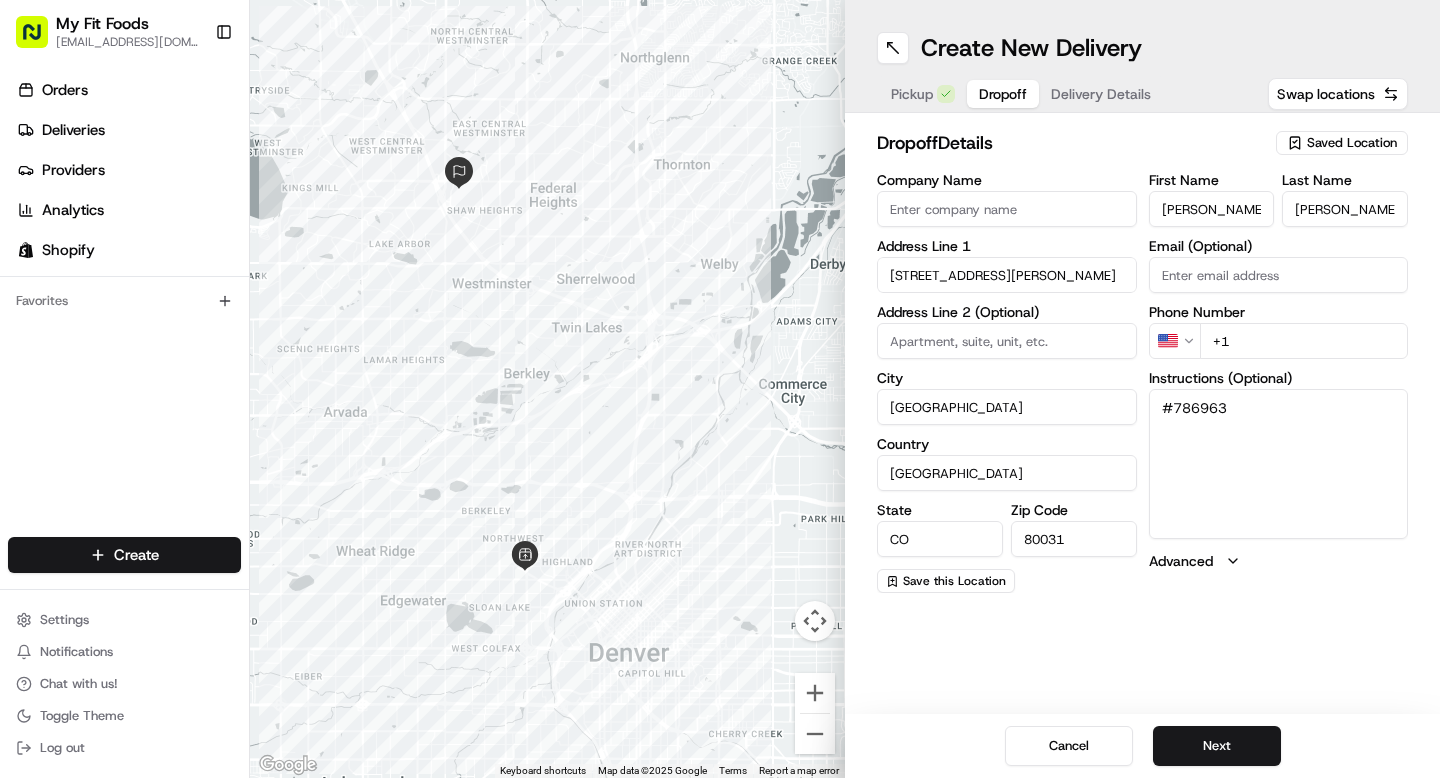 click on "+1" at bounding box center (1304, 341) 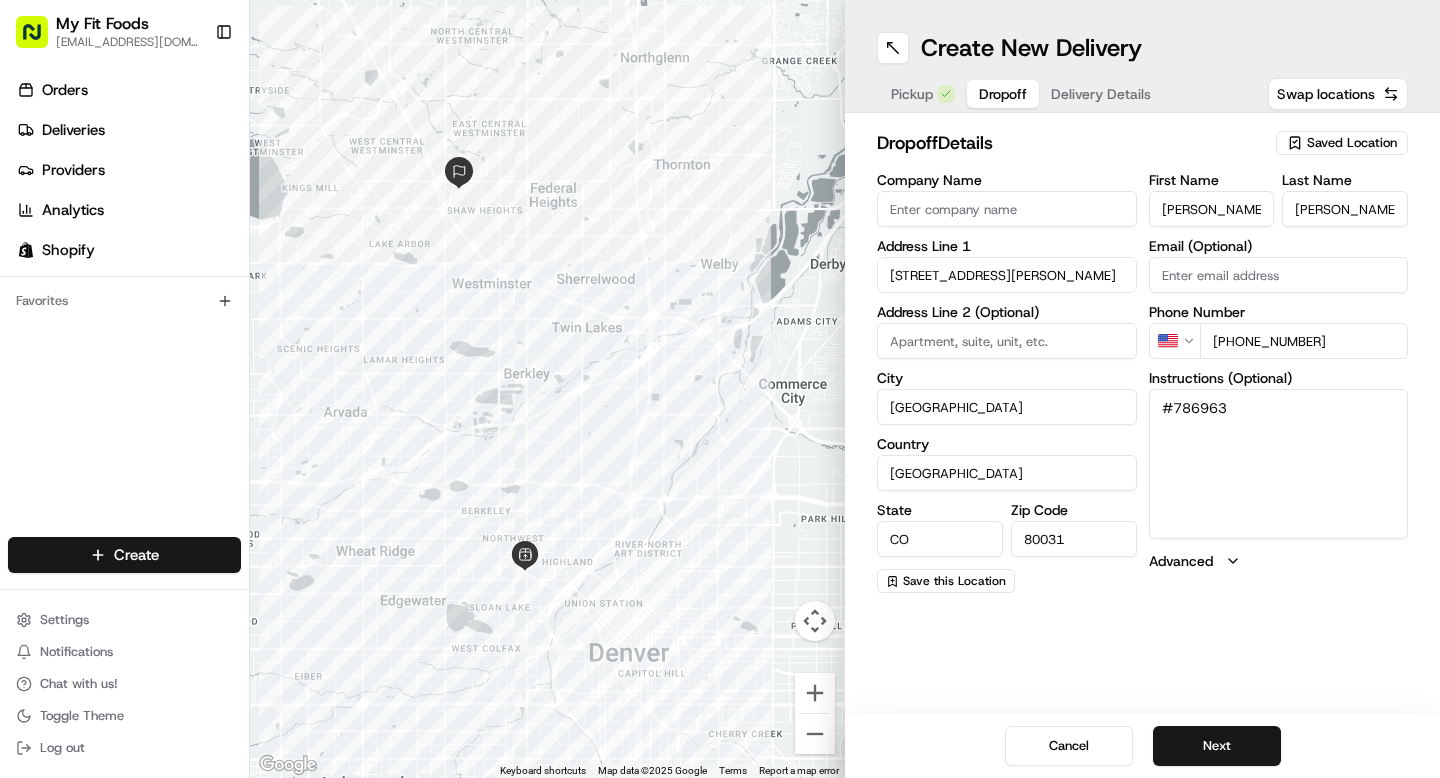 type on "[PHONE_NUMBER]" 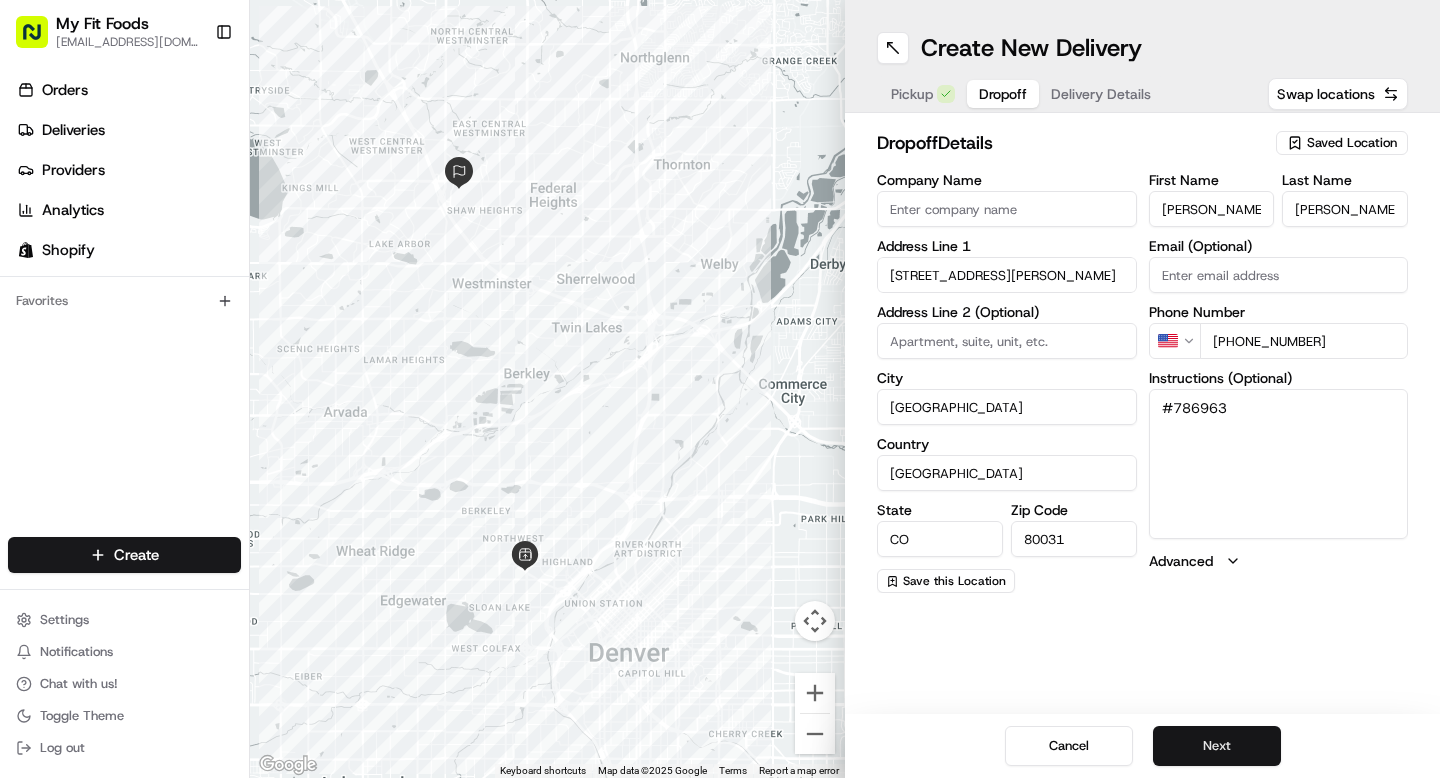 click on "Next" at bounding box center (1217, 746) 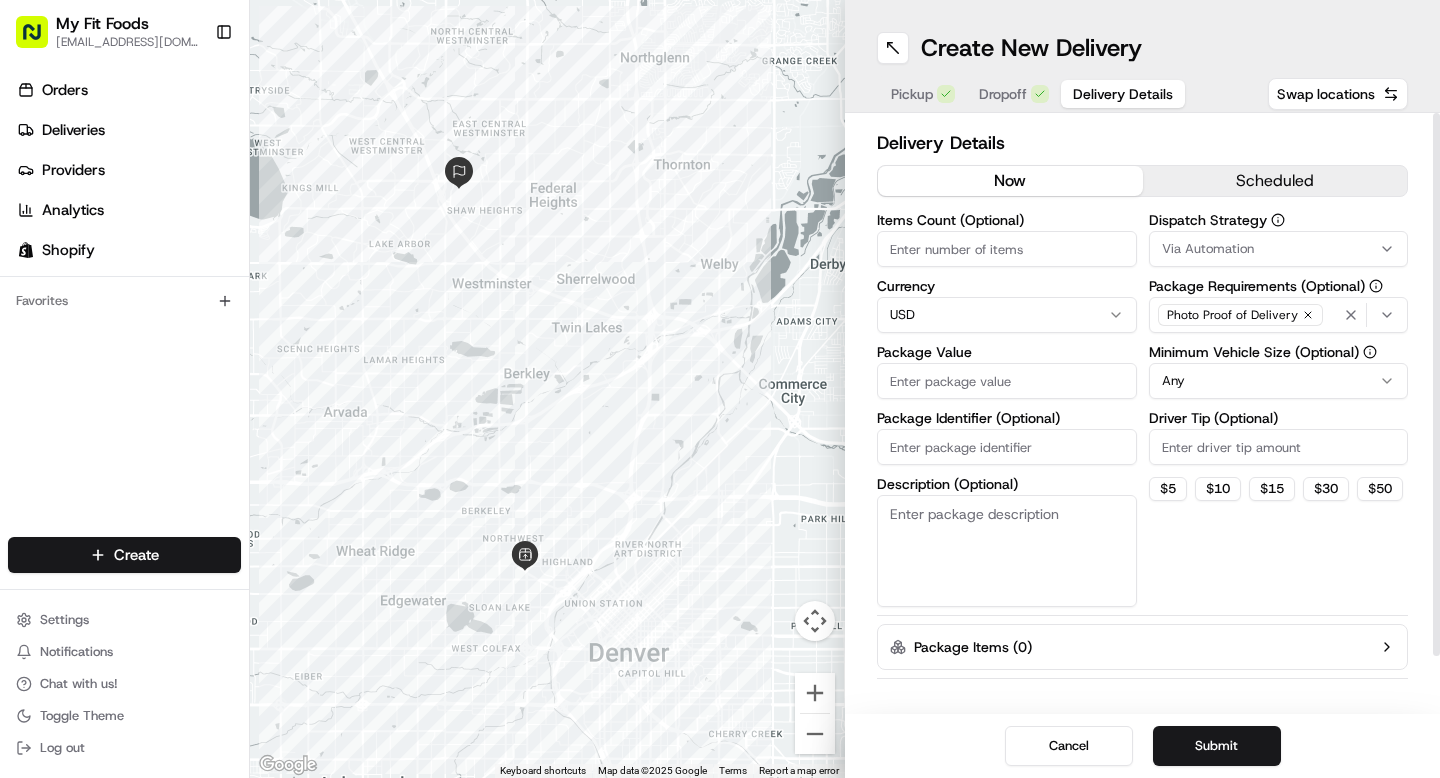 click on "Items Count (Optional)" at bounding box center (1007, 249) 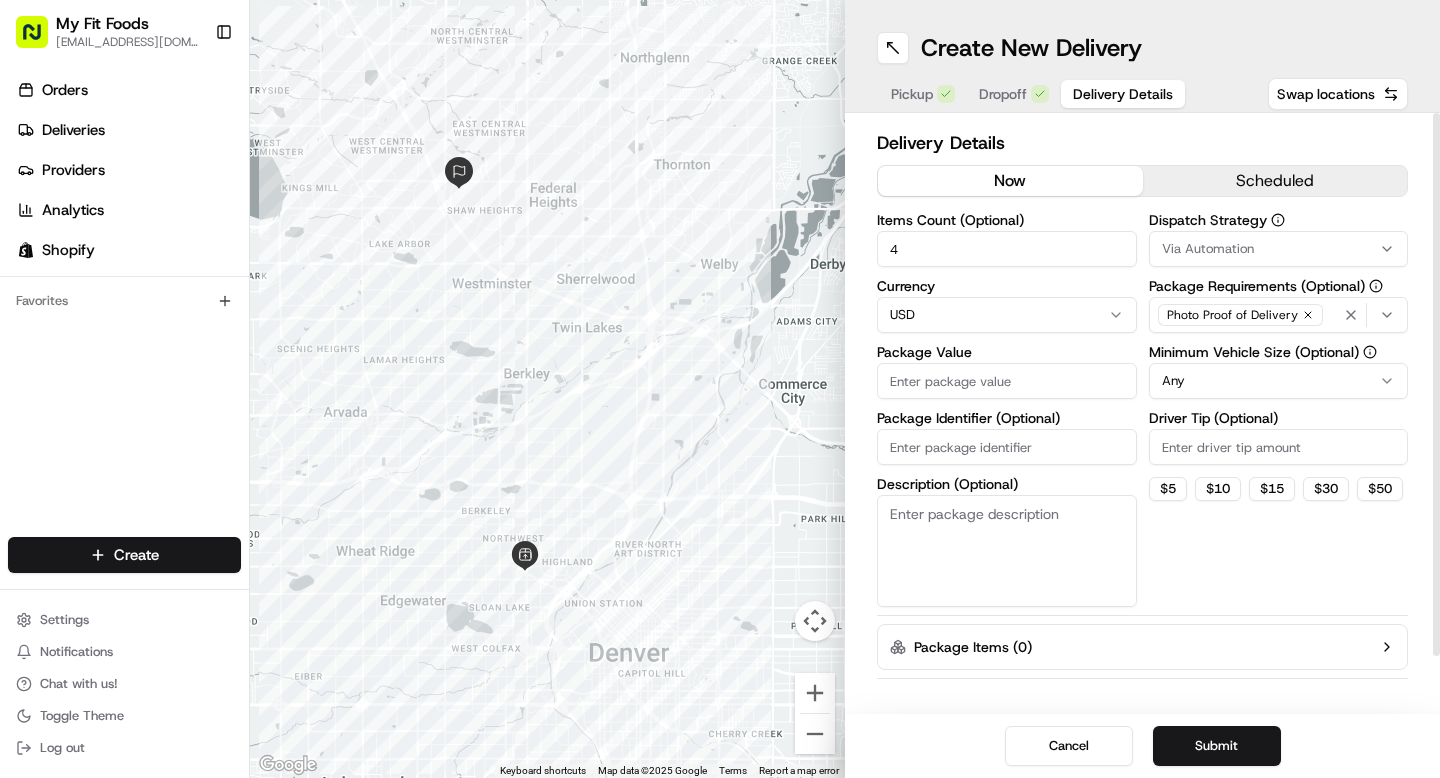 type on "4" 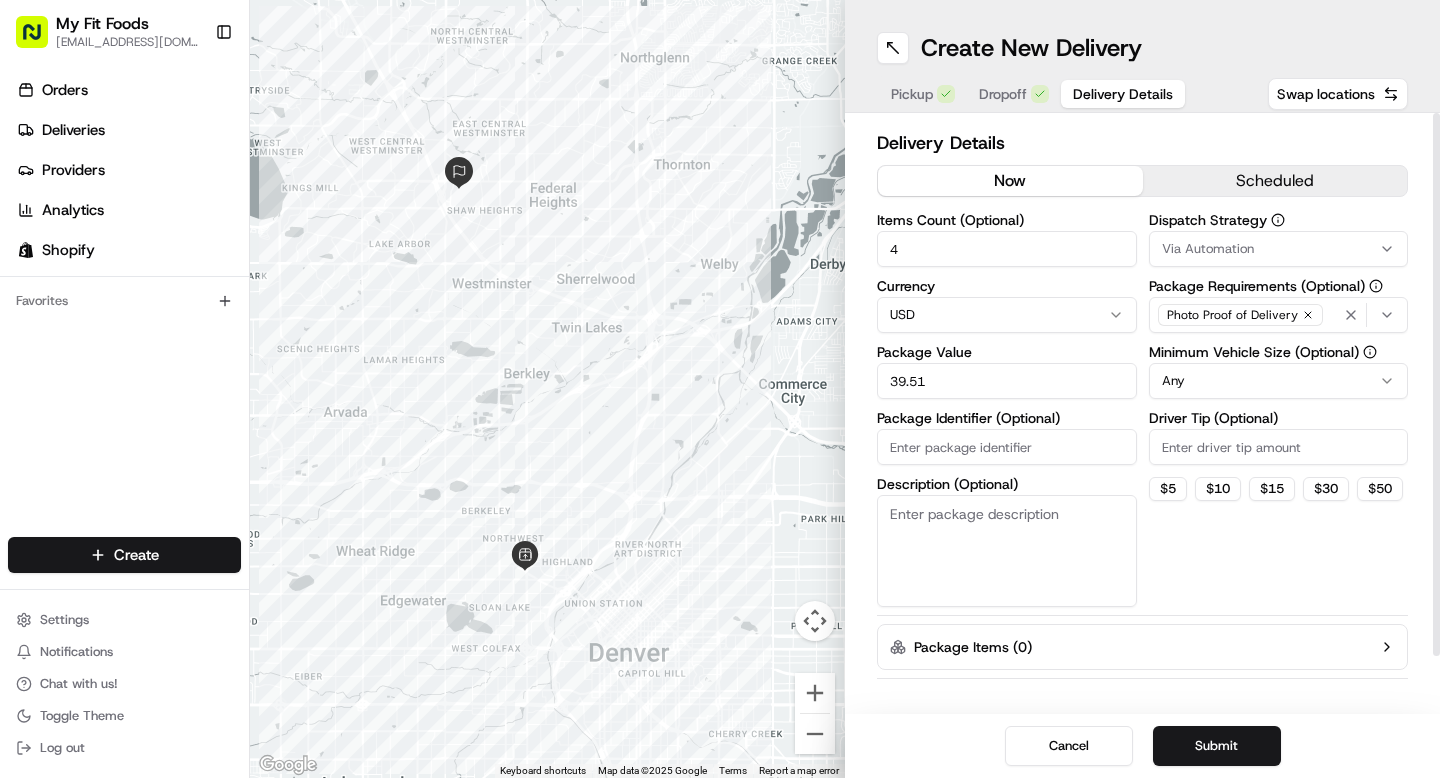 type on "39.51" 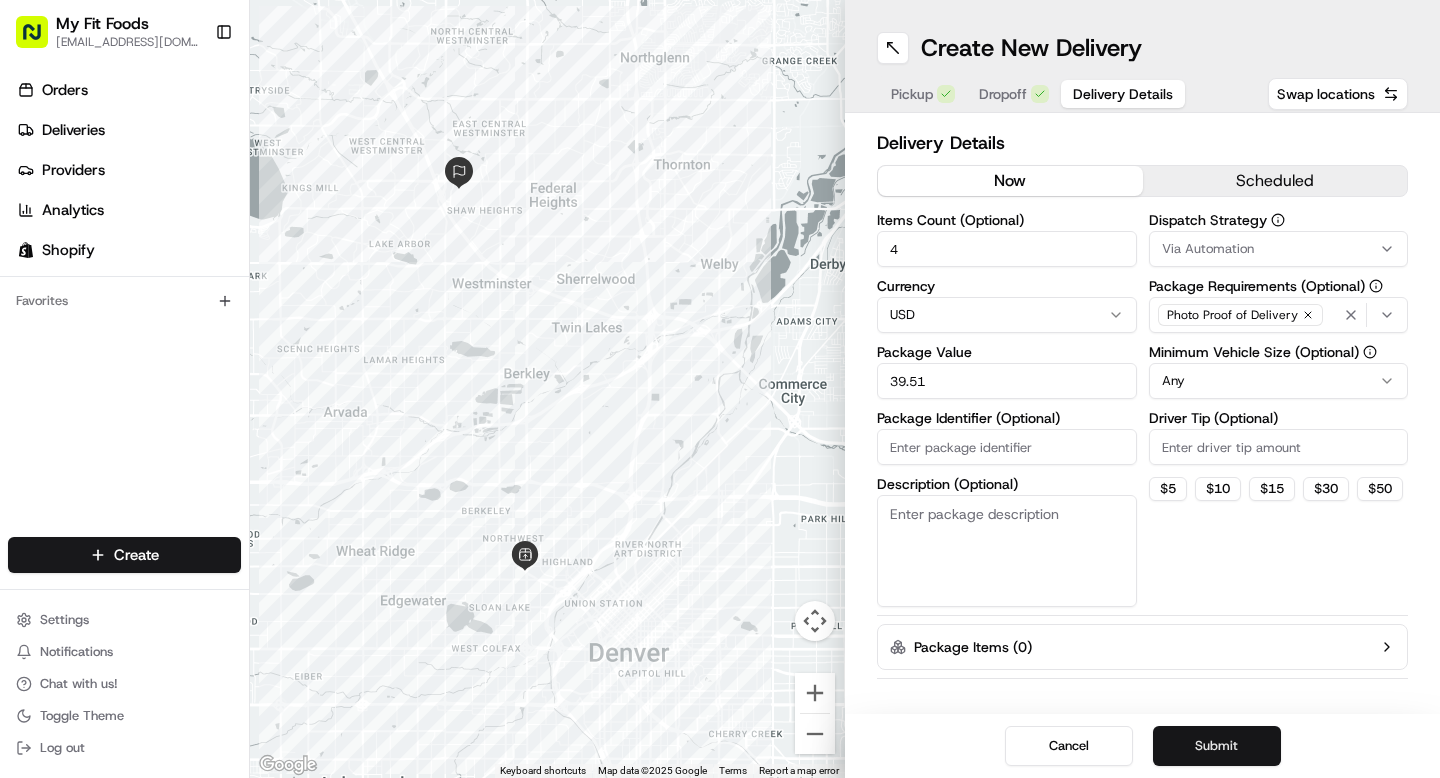 click on "Submit" at bounding box center (1217, 746) 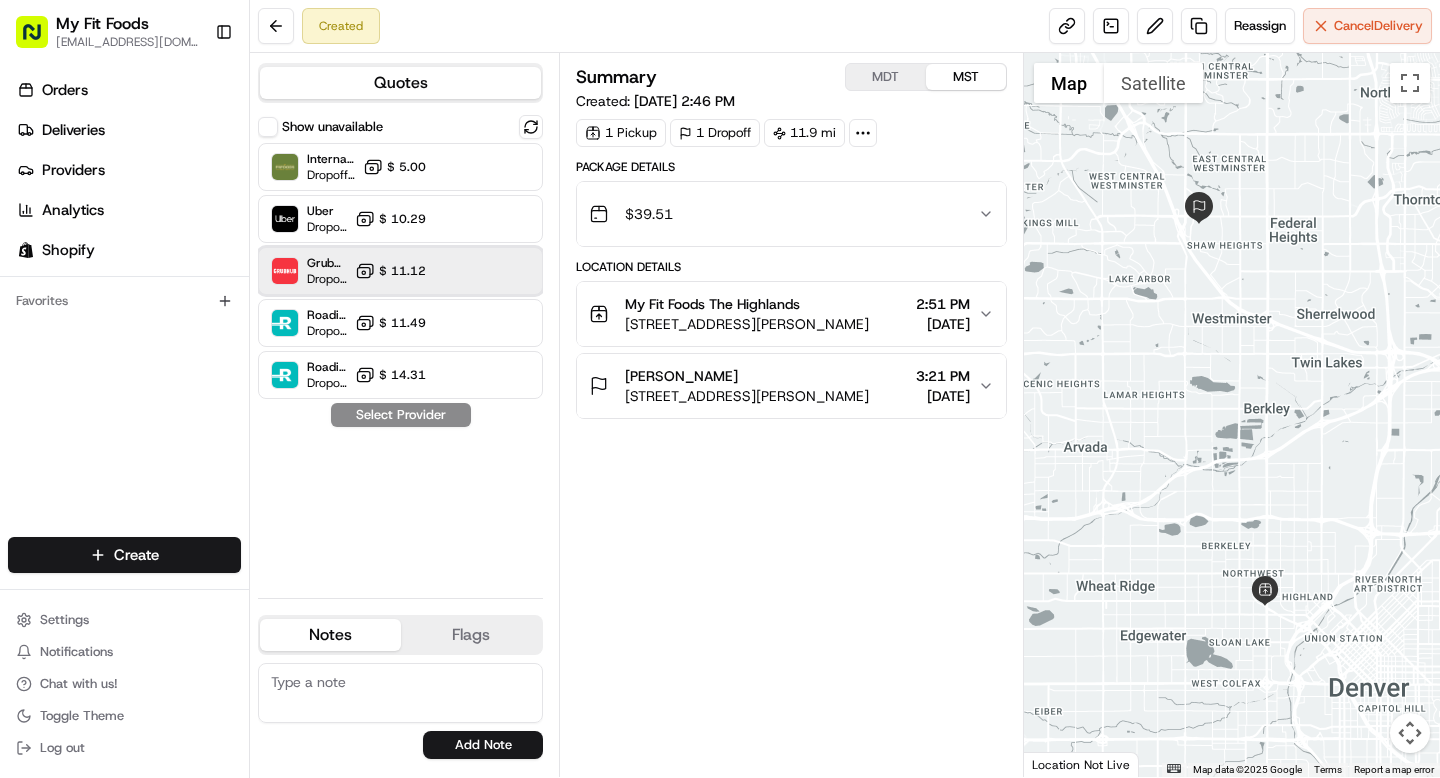 click on "Grubhub (MFF) Dropoff ETA   37 minutes $   11.12" at bounding box center (400, 271) 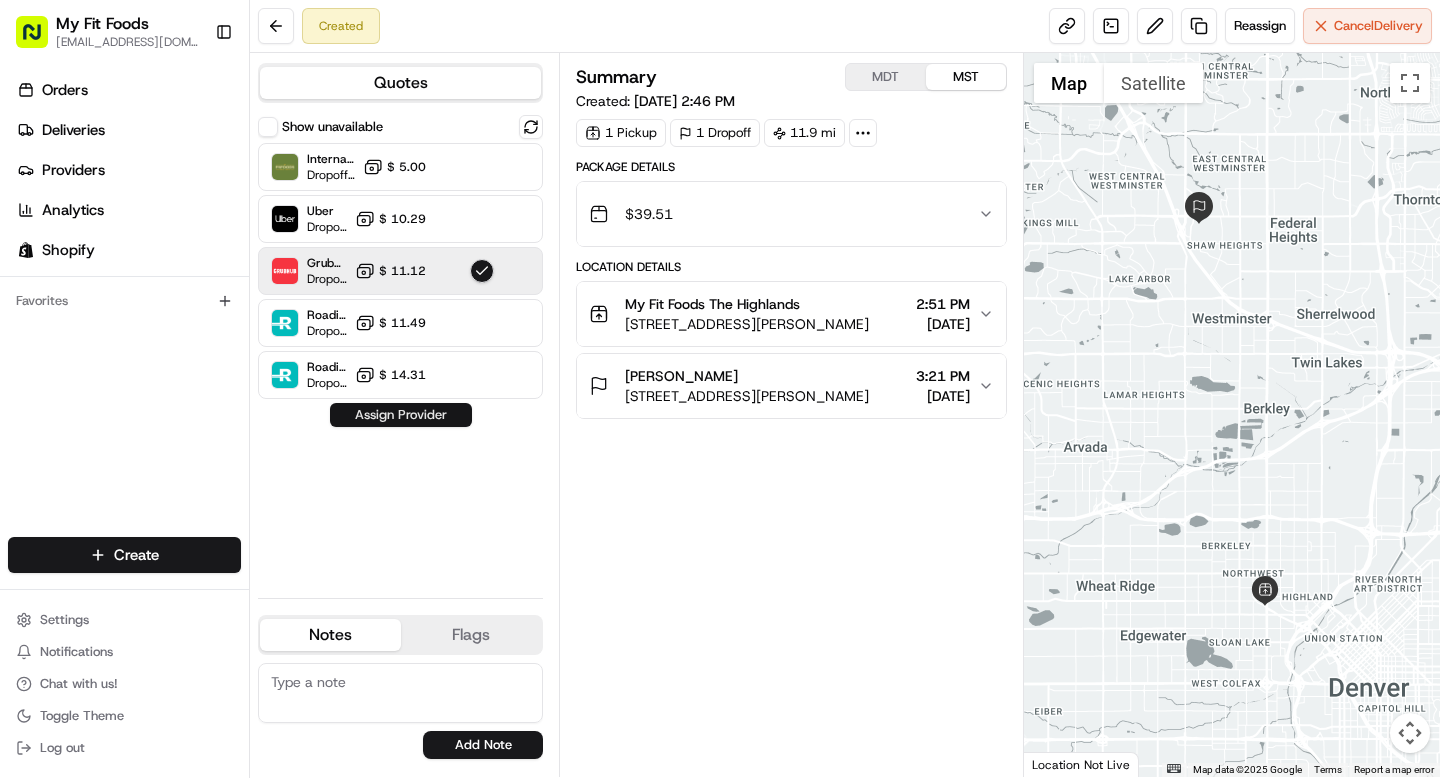 click on "Assign Provider" at bounding box center (401, 415) 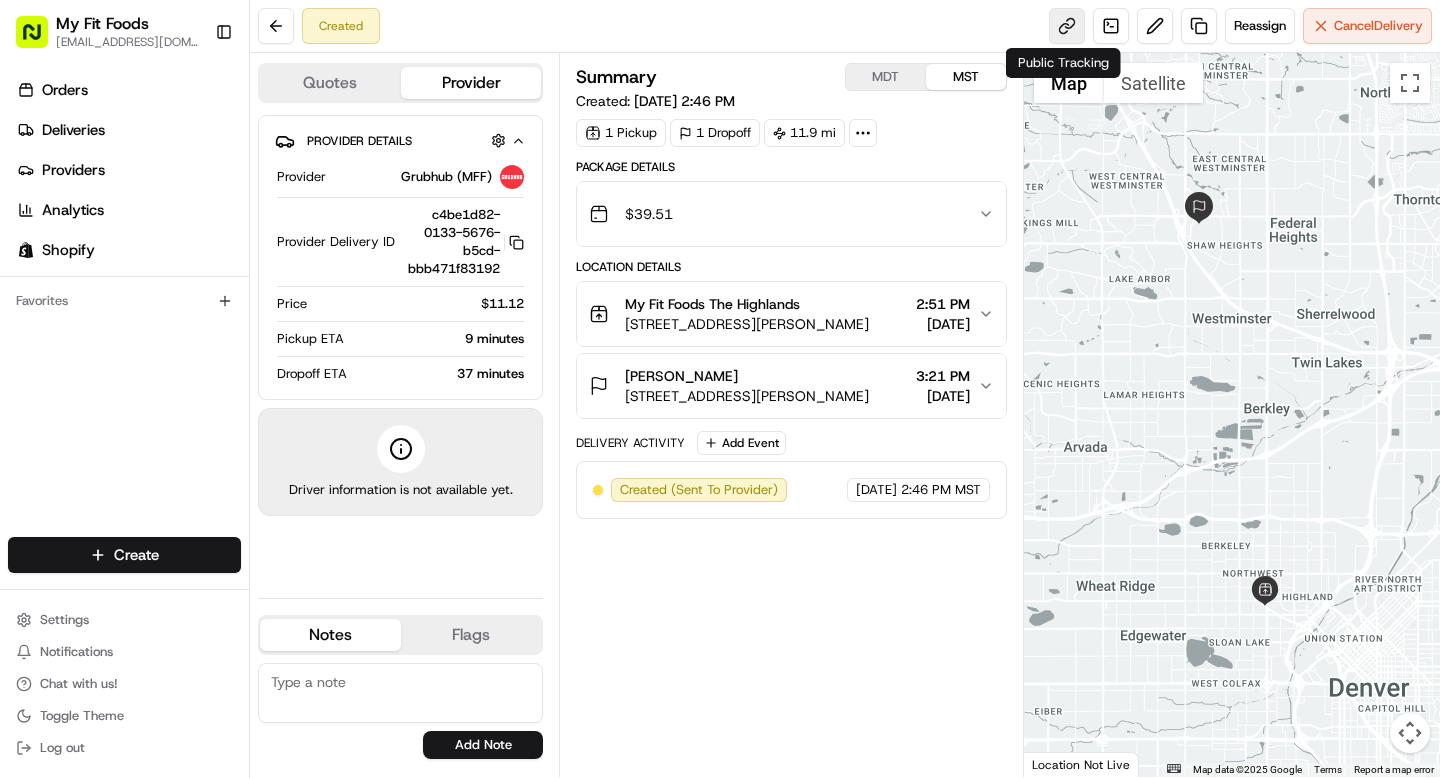click at bounding box center [1067, 26] 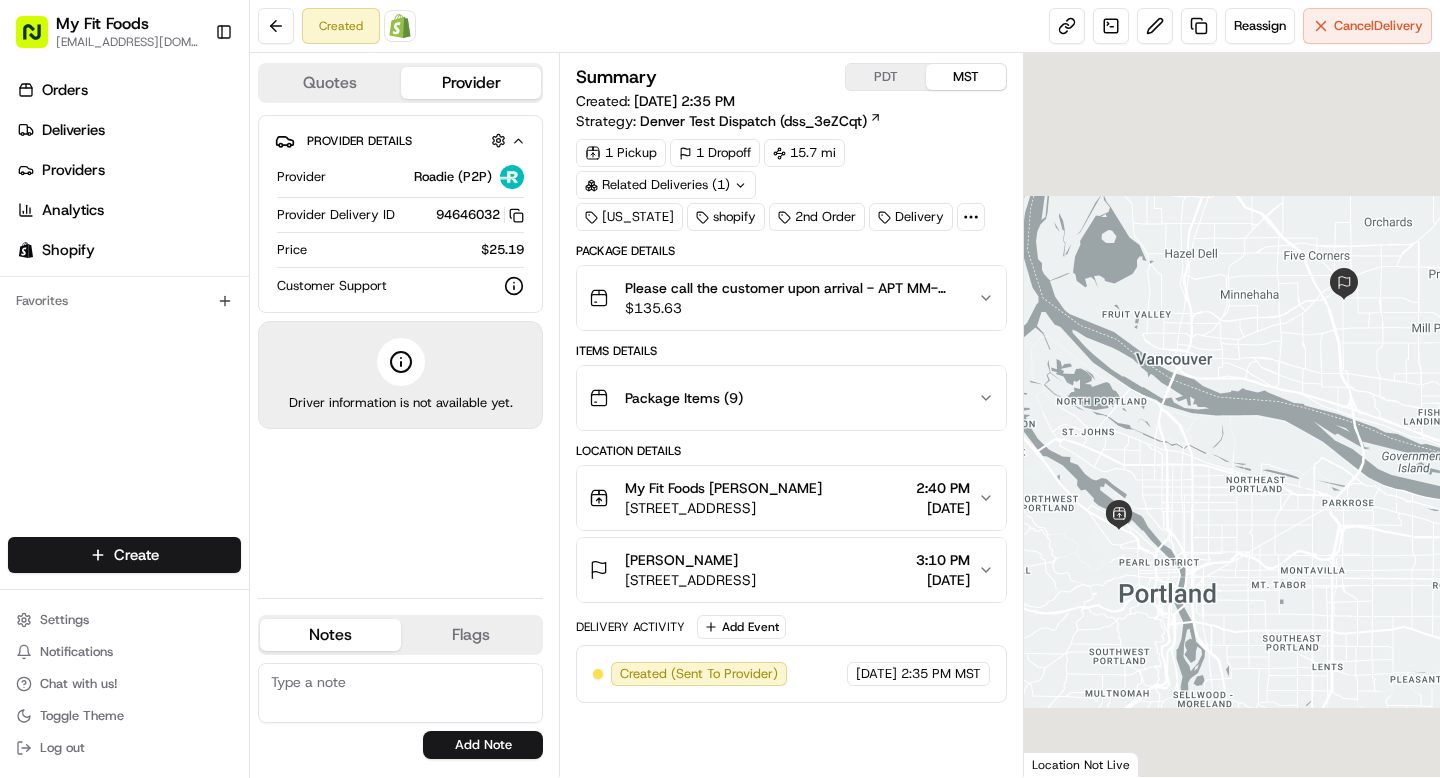 scroll, scrollTop: 0, scrollLeft: 0, axis: both 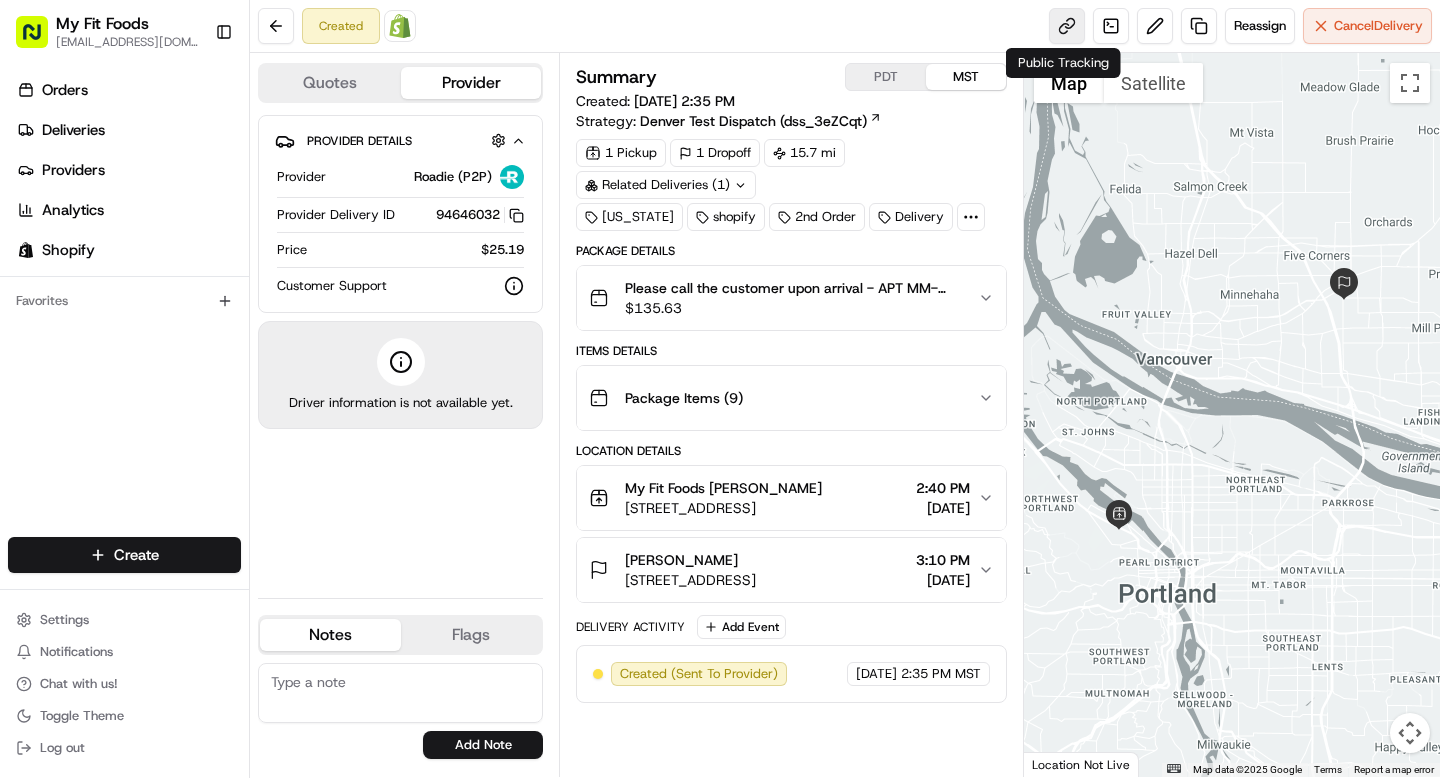 click at bounding box center [1067, 26] 